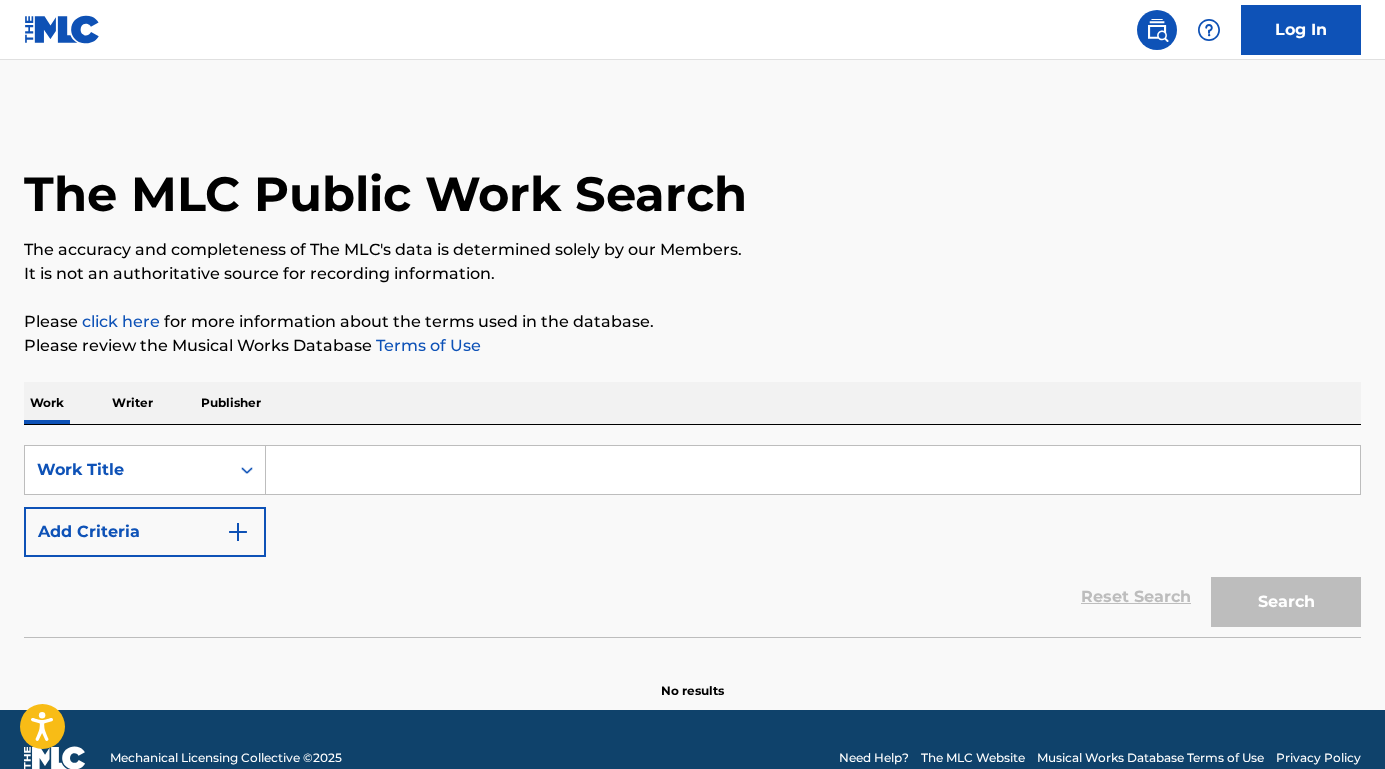 scroll, scrollTop: 0, scrollLeft: 0, axis: both 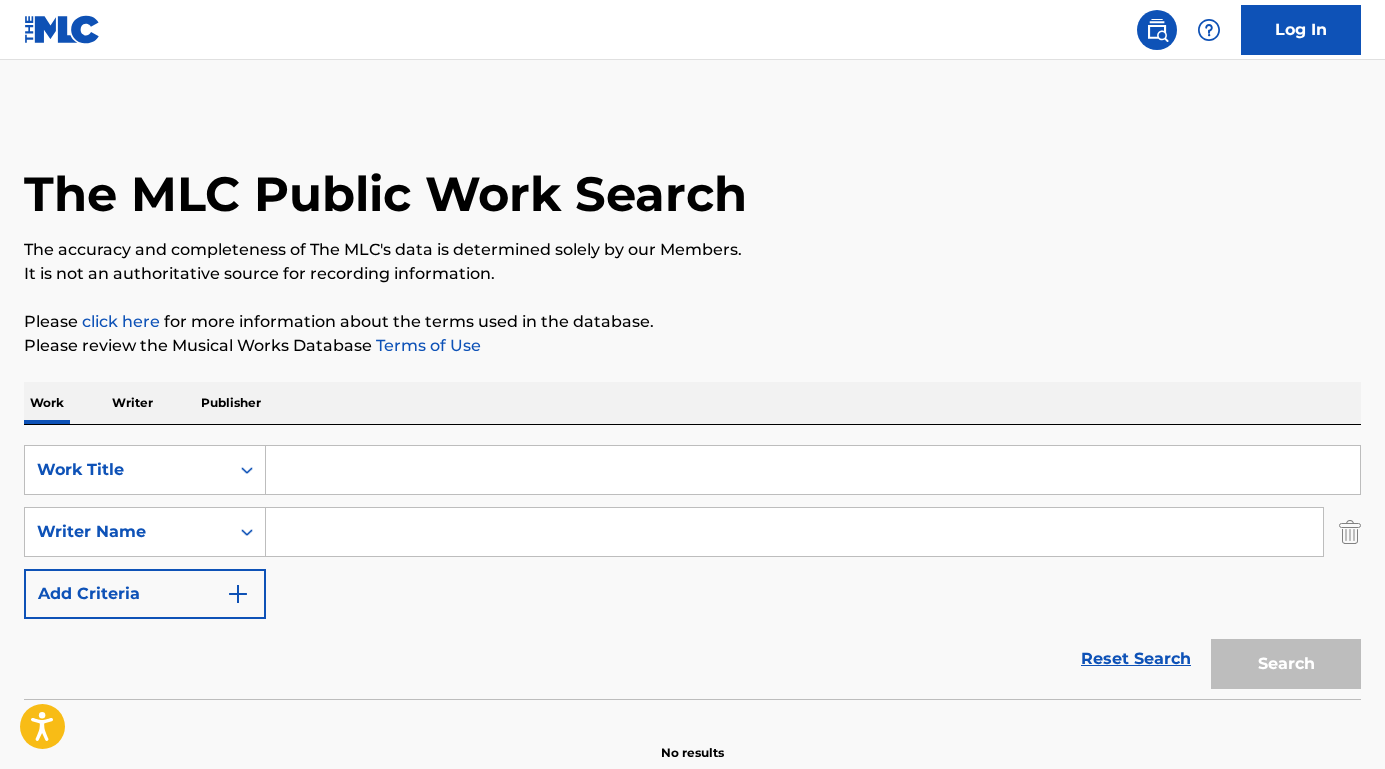 click at bounding box center (794, 532) 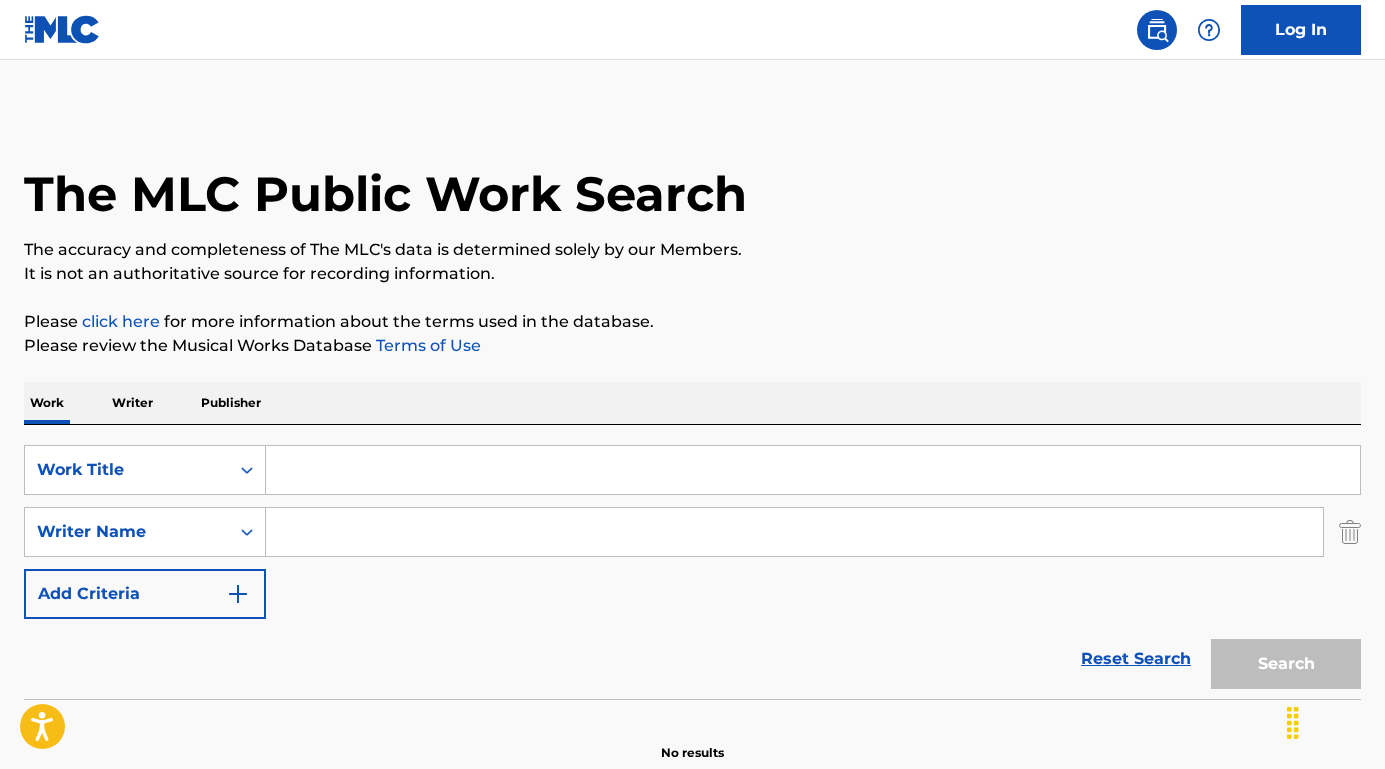 paste on "[FIRST] [LAST]" 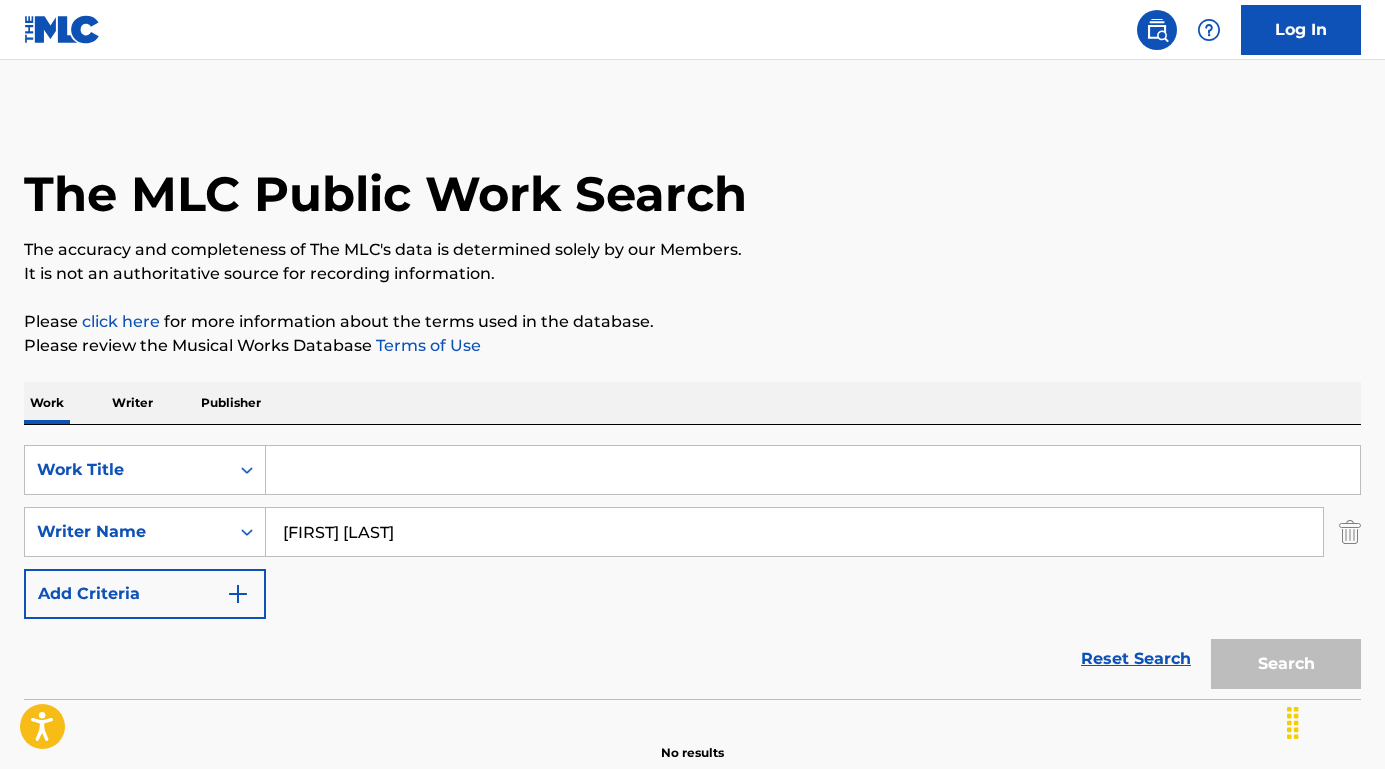 type on "[FIRST] [LAST]" 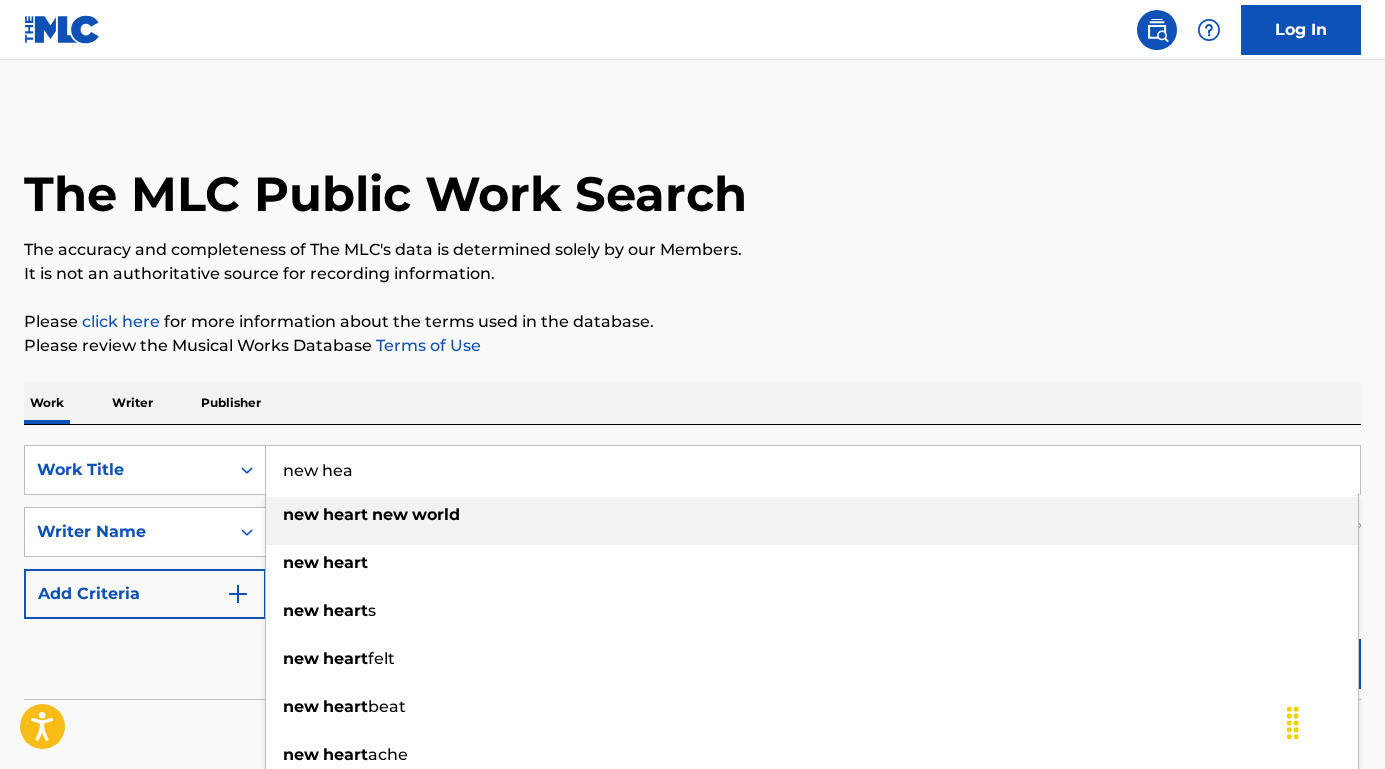 type on "new hea" 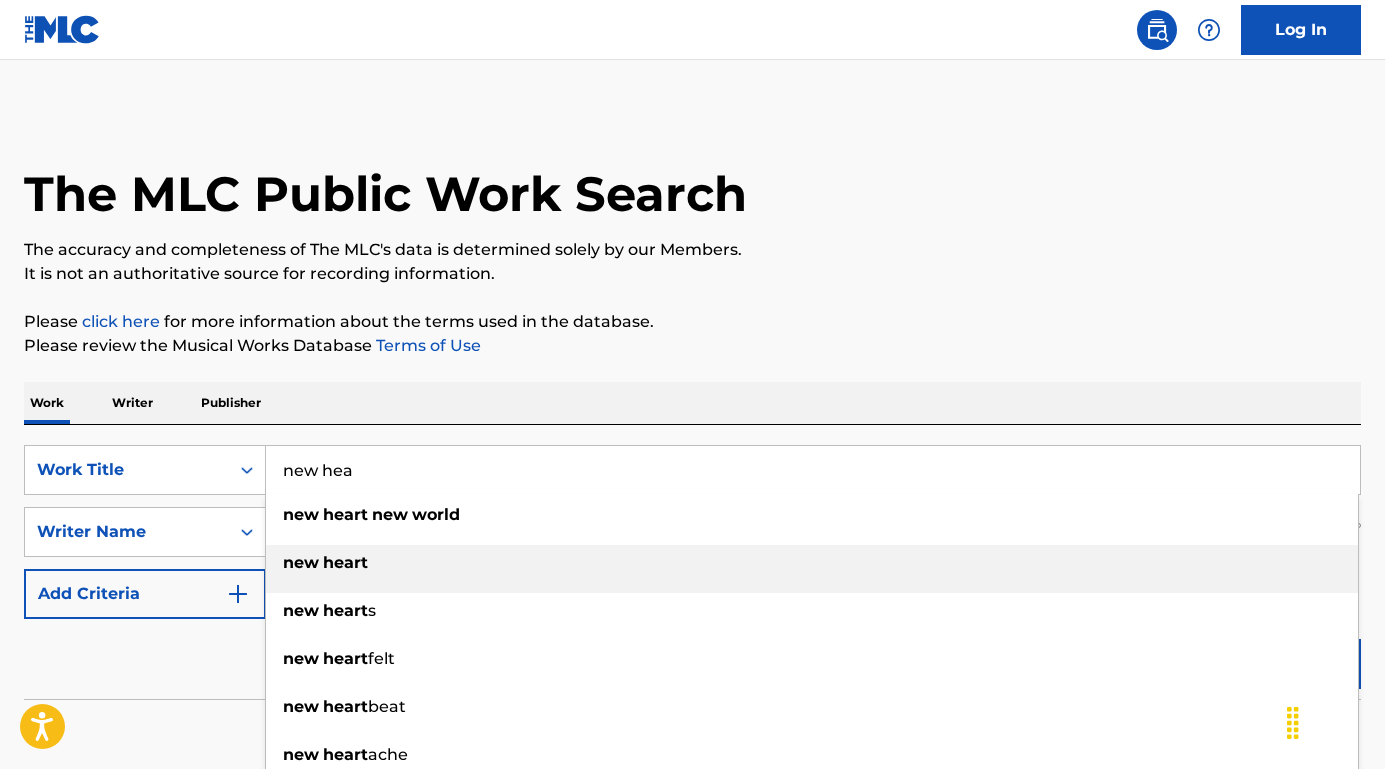 click on "new   hea" at bounding box center [812, 563] 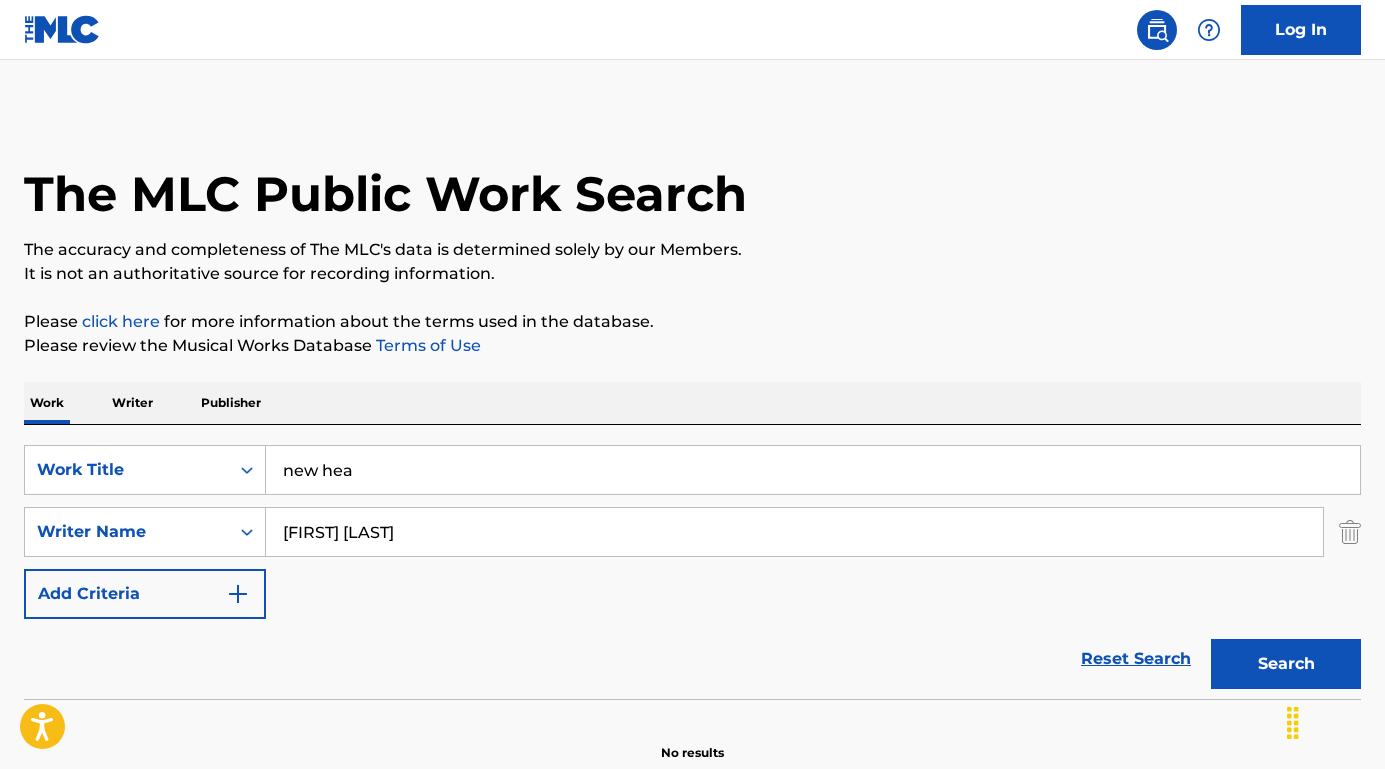 click on "Search" at bounding box center (1286, 664) 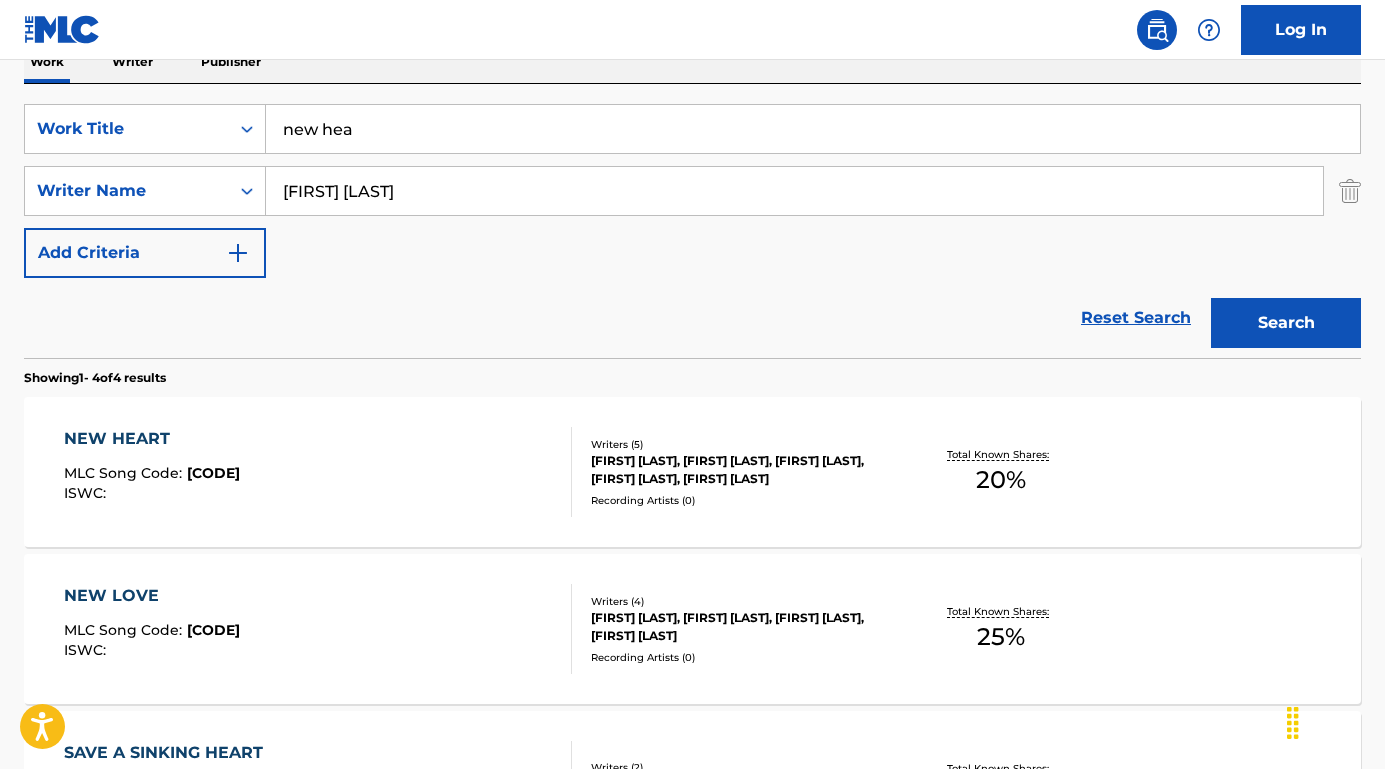 scroll, scrollTop: 386, scrollLeft: 0, axis: vertical 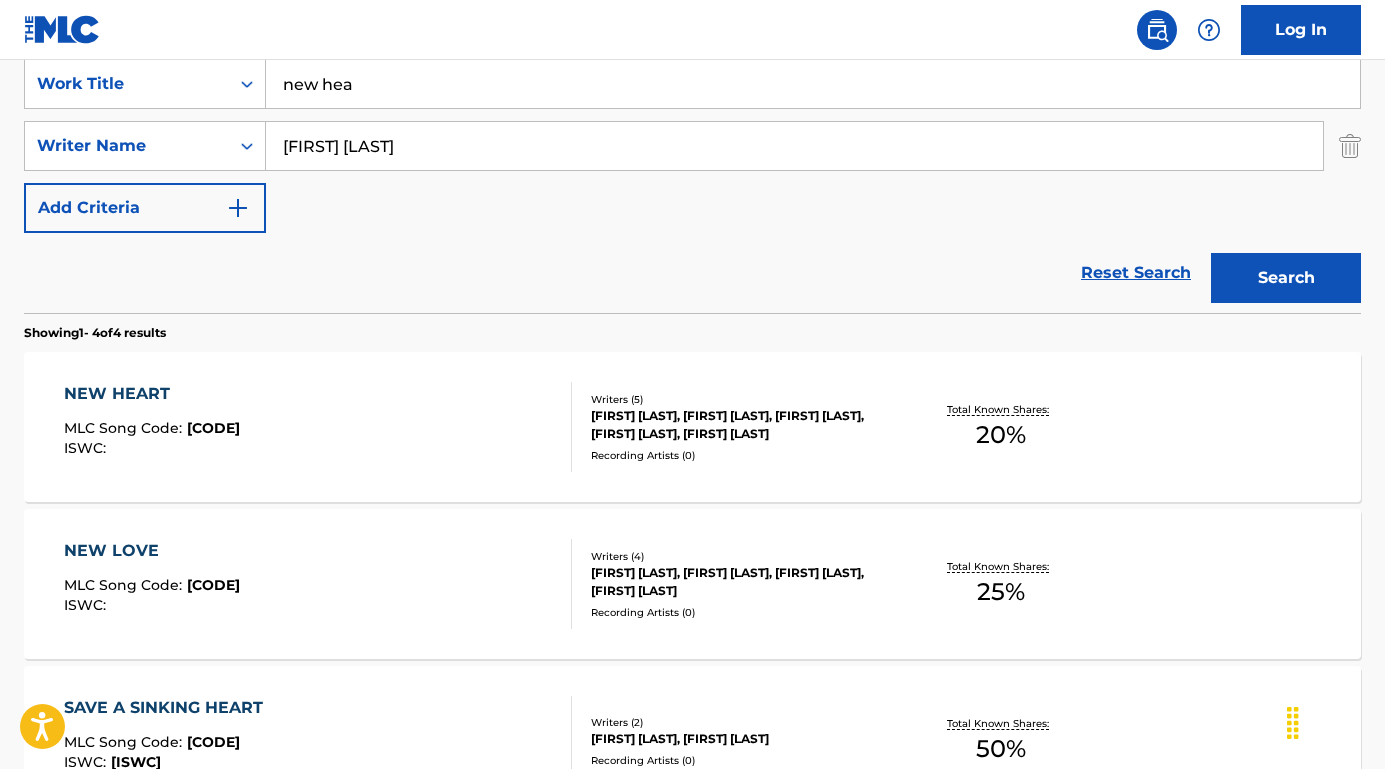 click on "NEW HEART MLC Song Code : [CODE] ISWC :" at bounding box center (152, 427) 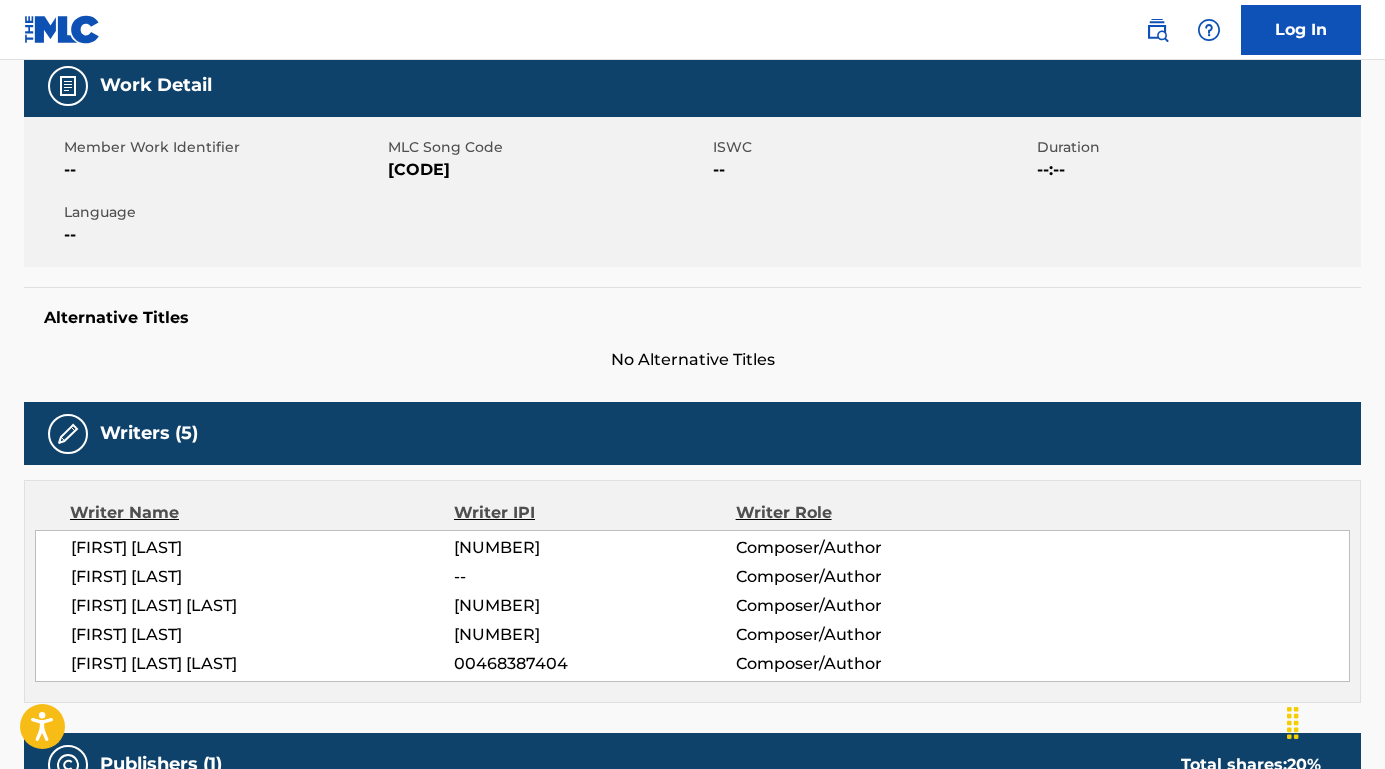 scroll, scrollTop: 324, scrollLeft: 0, axis: vertical 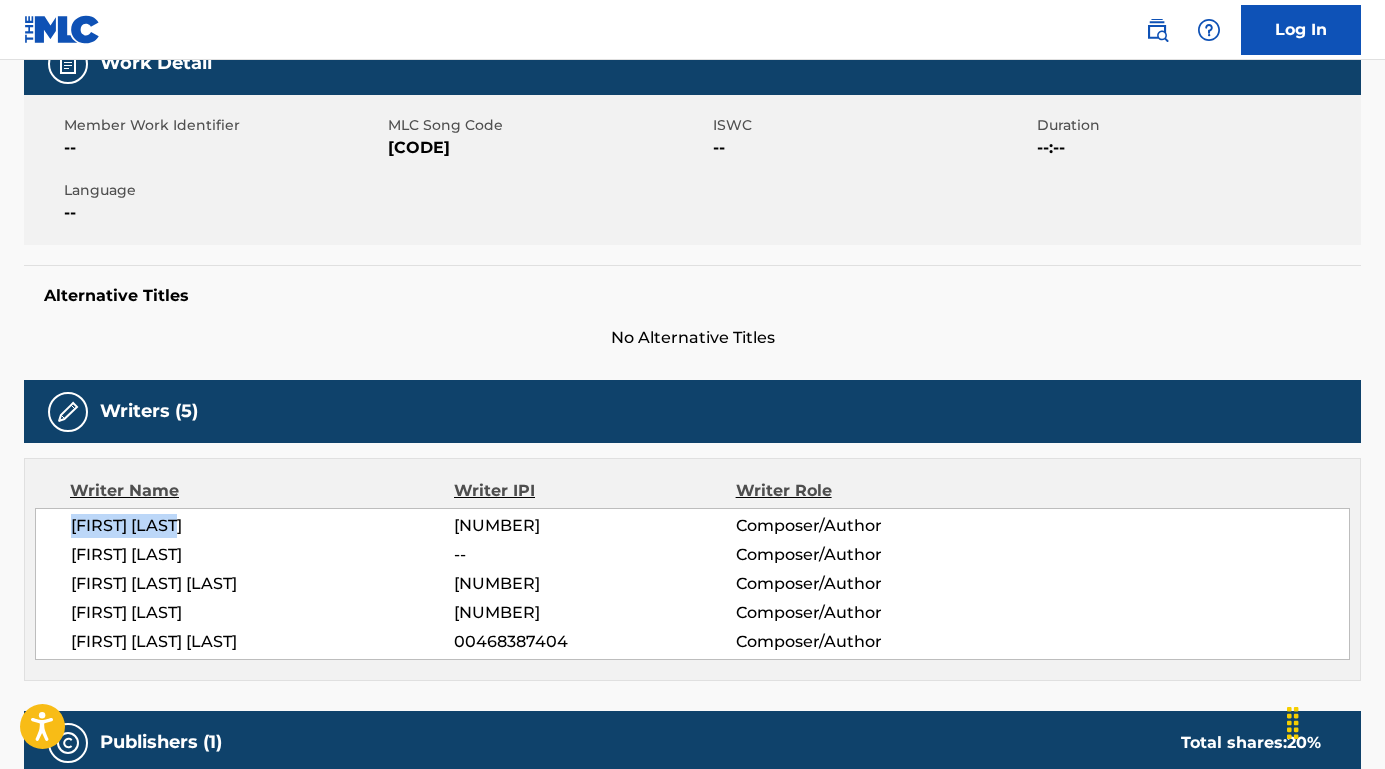 drag, startPoint x: 210, startPoint y: 525, endPoint x: 48, endPoint y: 522, distance: 162.02777 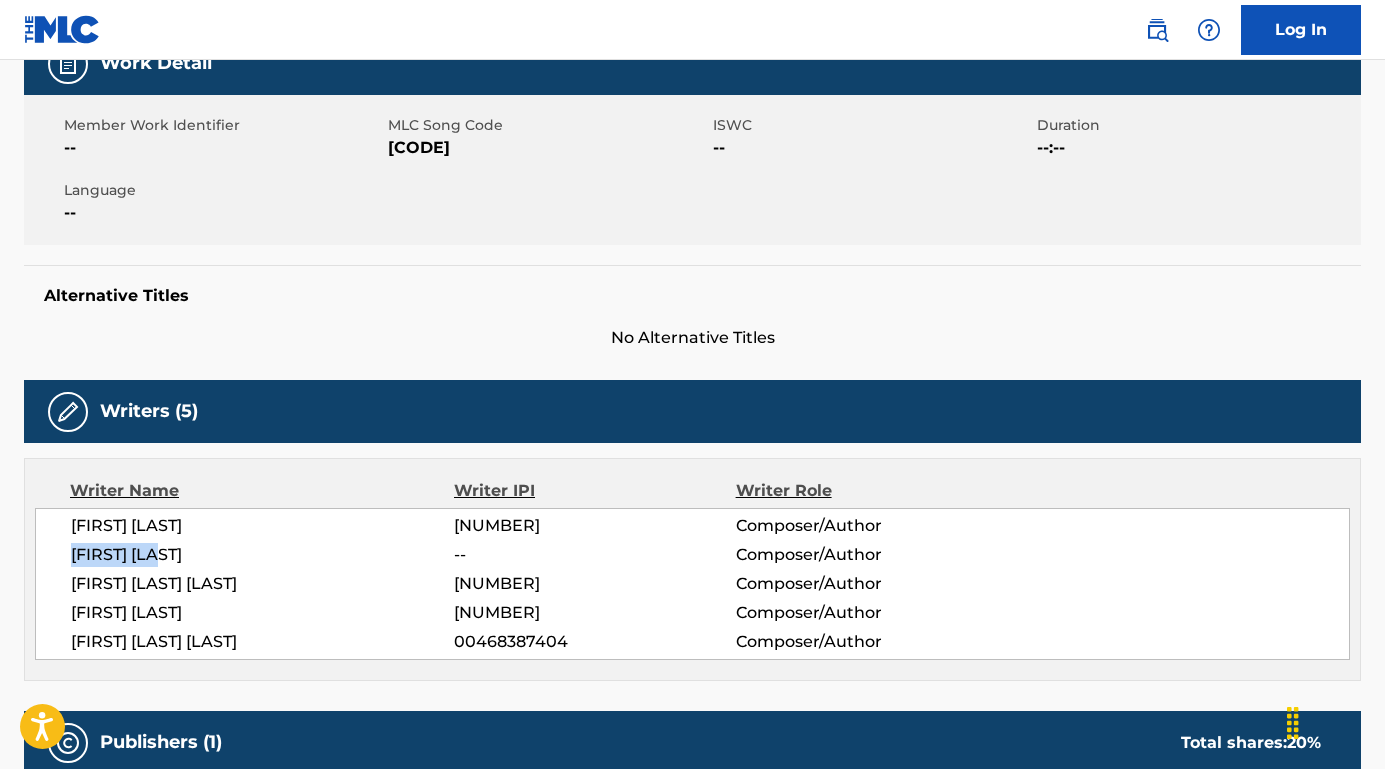drag, startPoint x: 75, startPoint y: 553, endPoint x: 248, endPoint y: 554, distance: 173.00288 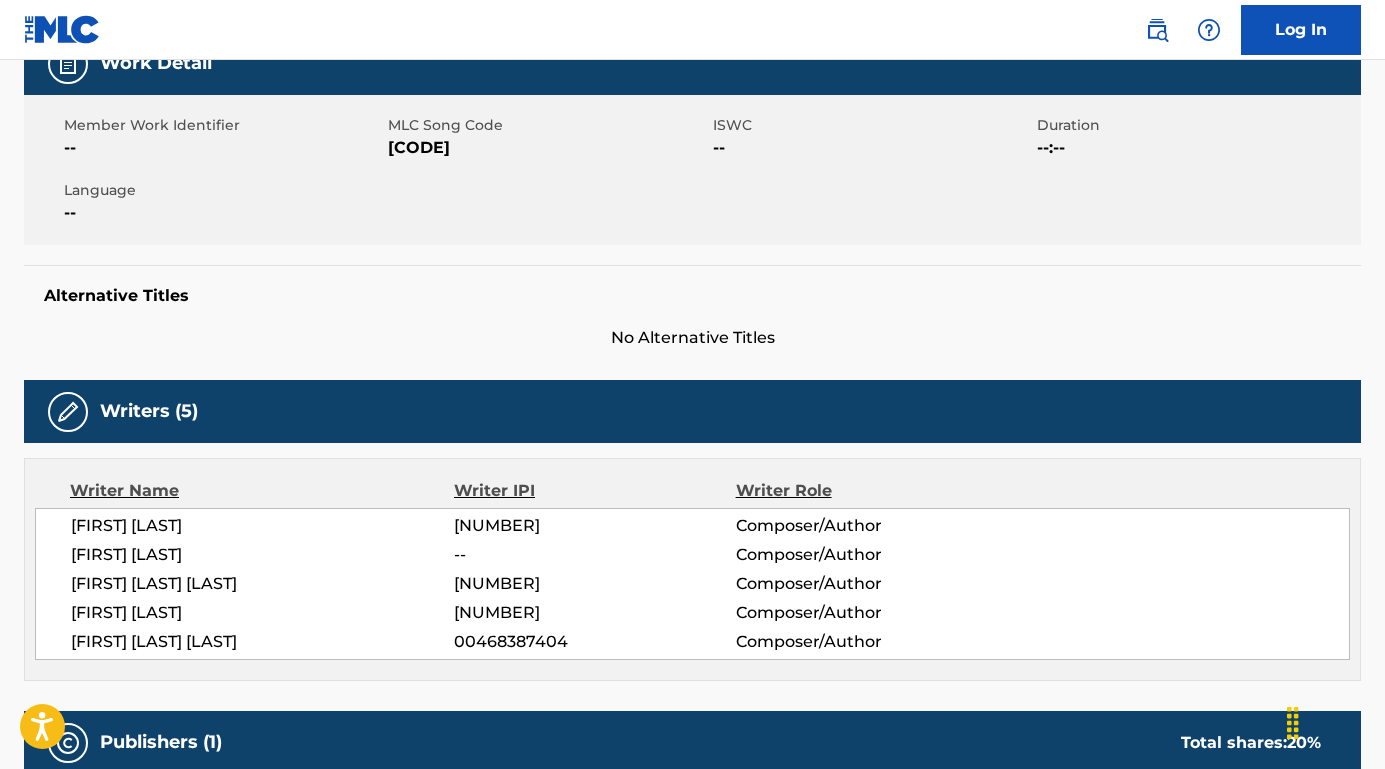 drag, startPoint x: 67, startPoint y: 575, endPoint x: 374, endPoint y: 587, distance: 307.23444 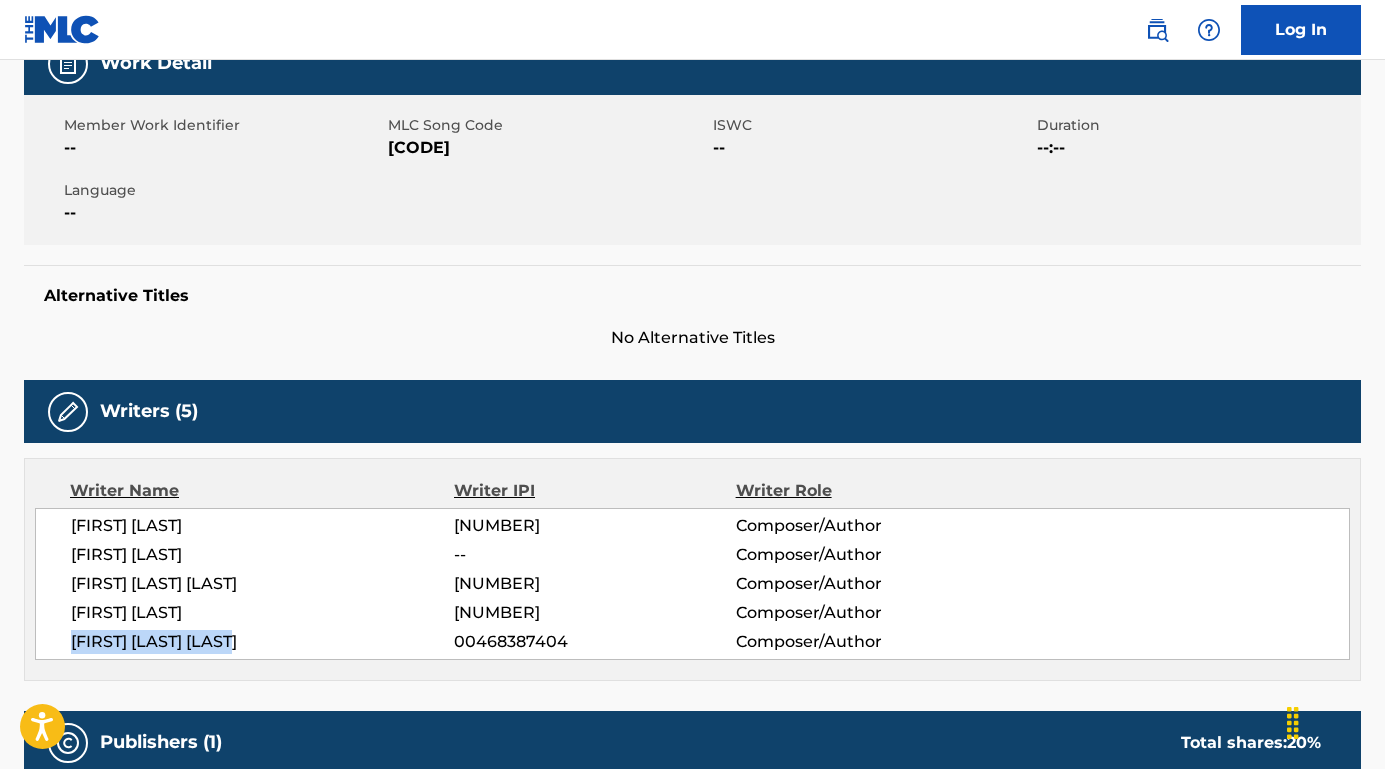 drag, startPoint x: 294, startPoint y: 634, endPoint x: 59, endPoint y: 635, distance: 235.00212 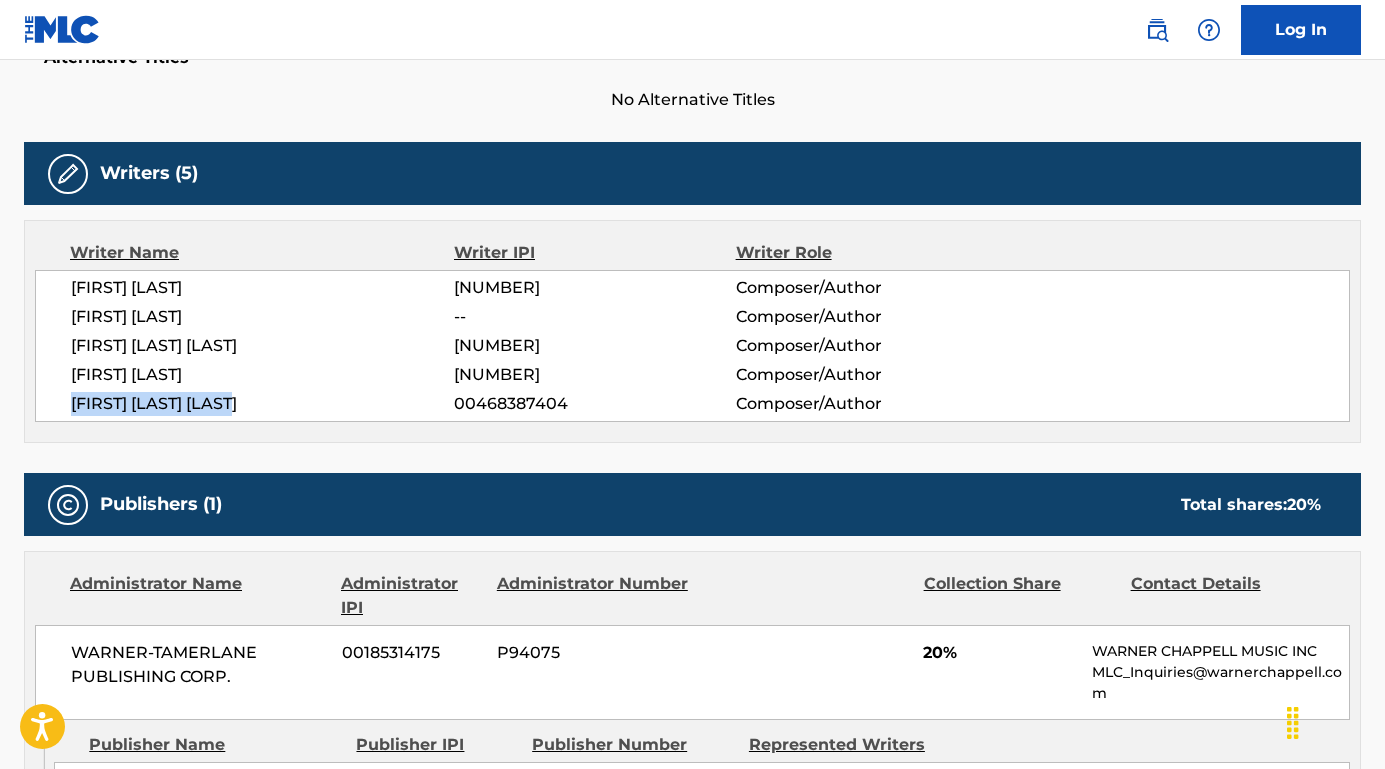 scroll, scrollTop: 678, scrollLeft: 0, axis: vertical 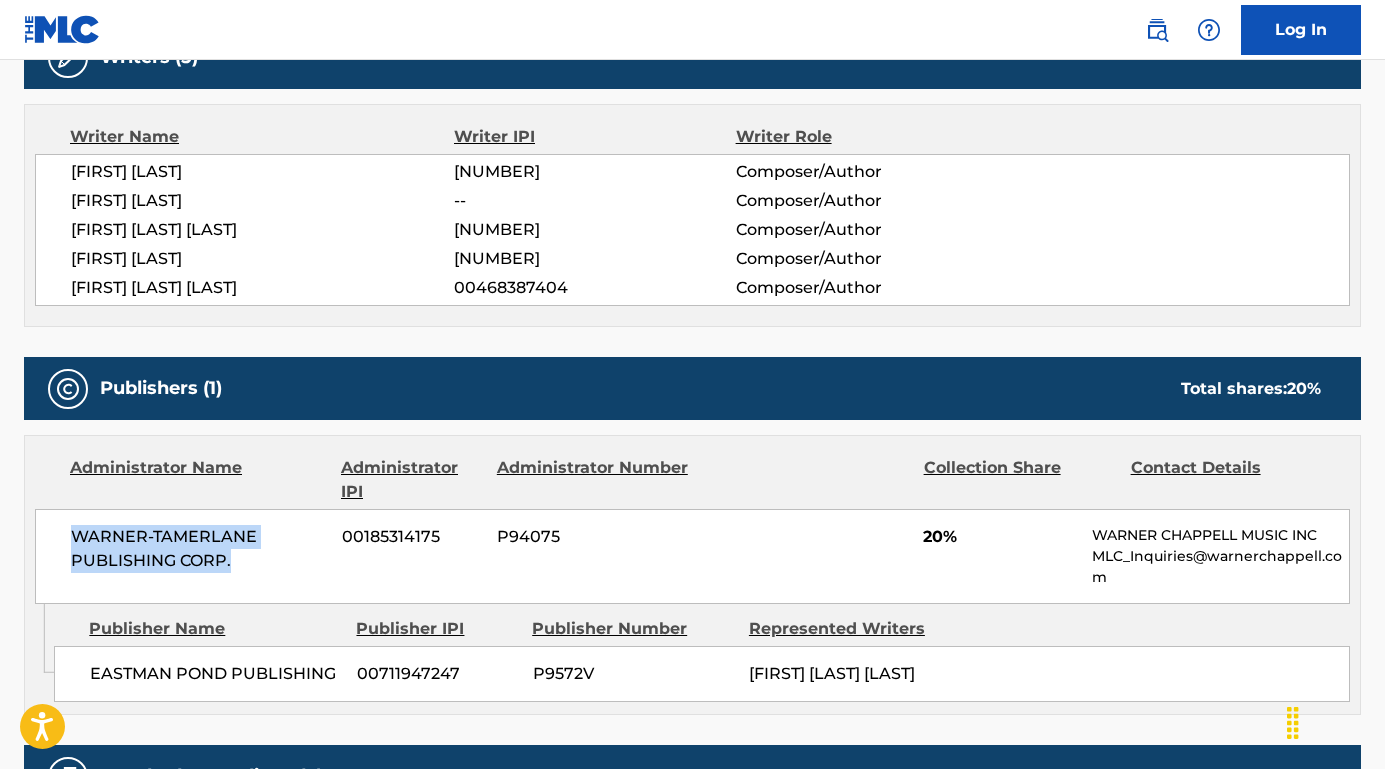 drag, startPoint x: 70, startPoint y: 524, endPoint x: 263, endPoint y: 587, distance: 203.02217 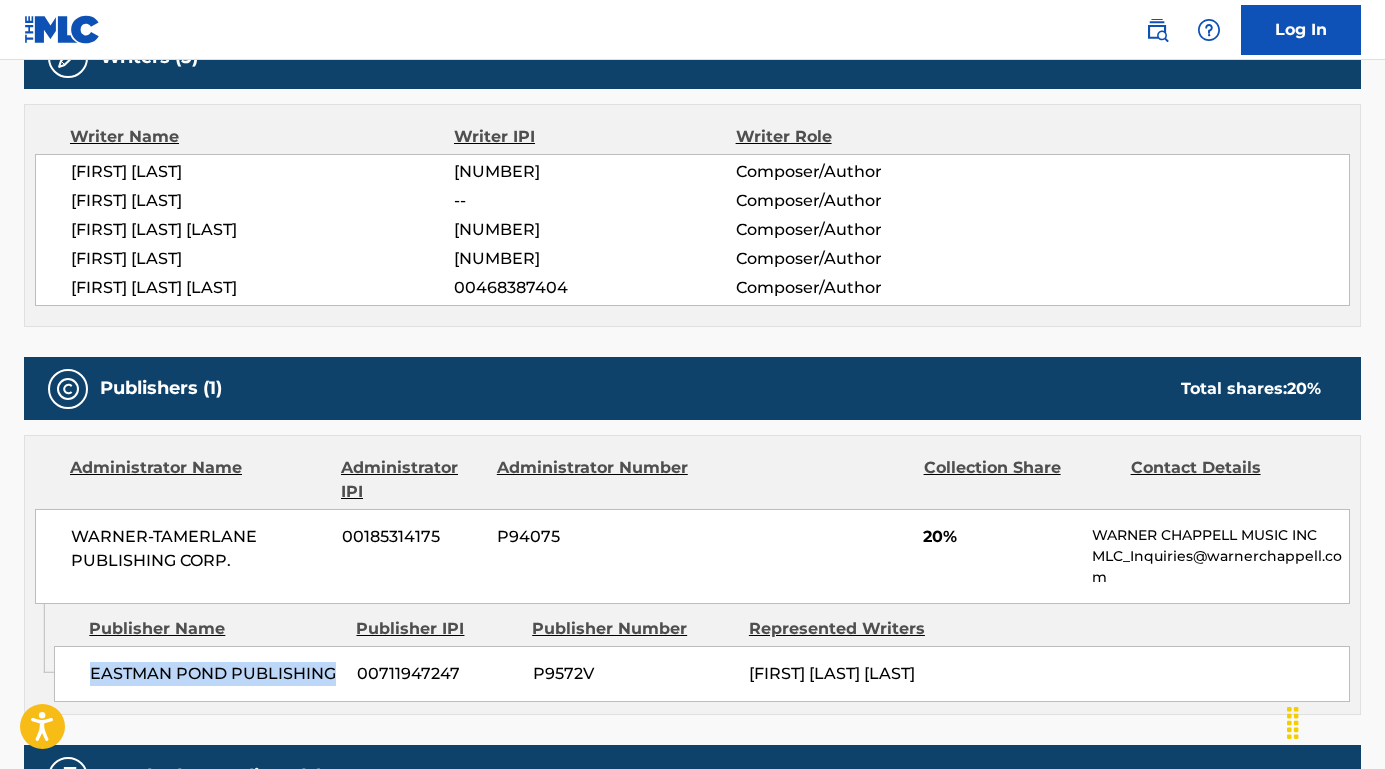 drag, startPoint x: 88, startPoint y: 665, endPoint x: 340, endPoint y: 668, distance: 252.01785 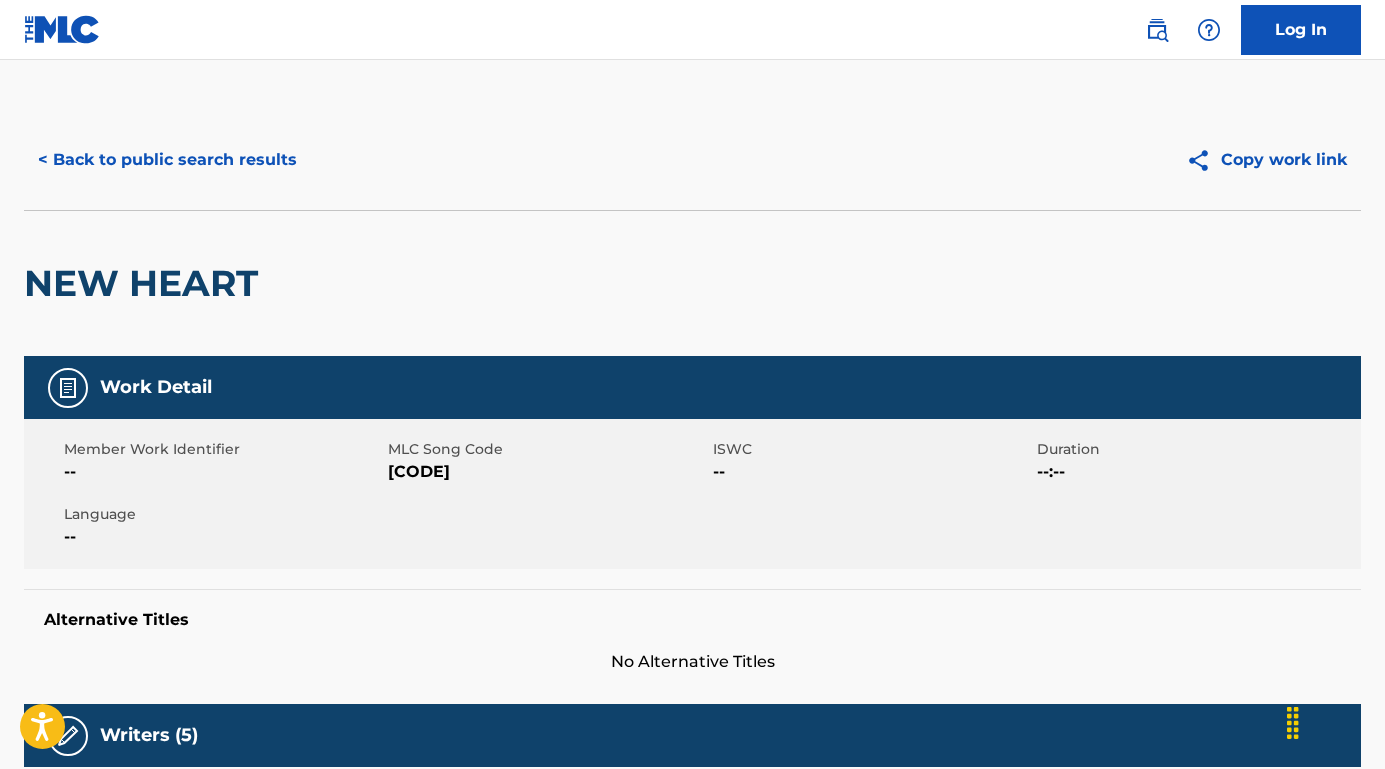 scroll, scrollTop: 0, scrollLeft: 0, axis: both 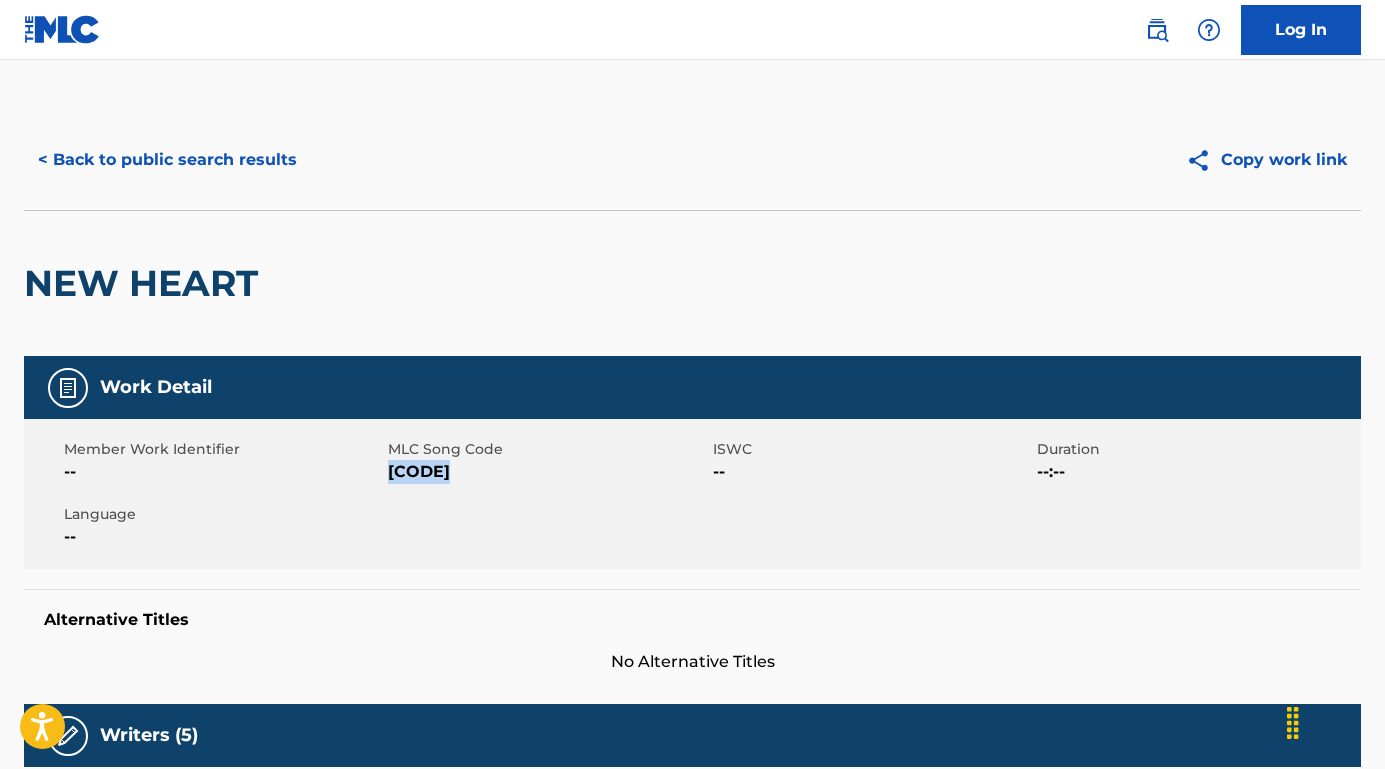 drag, startPoint x: 476, startPoint y: 472, endPoint x: 388, endPoint y: 473, distance: 88.005684 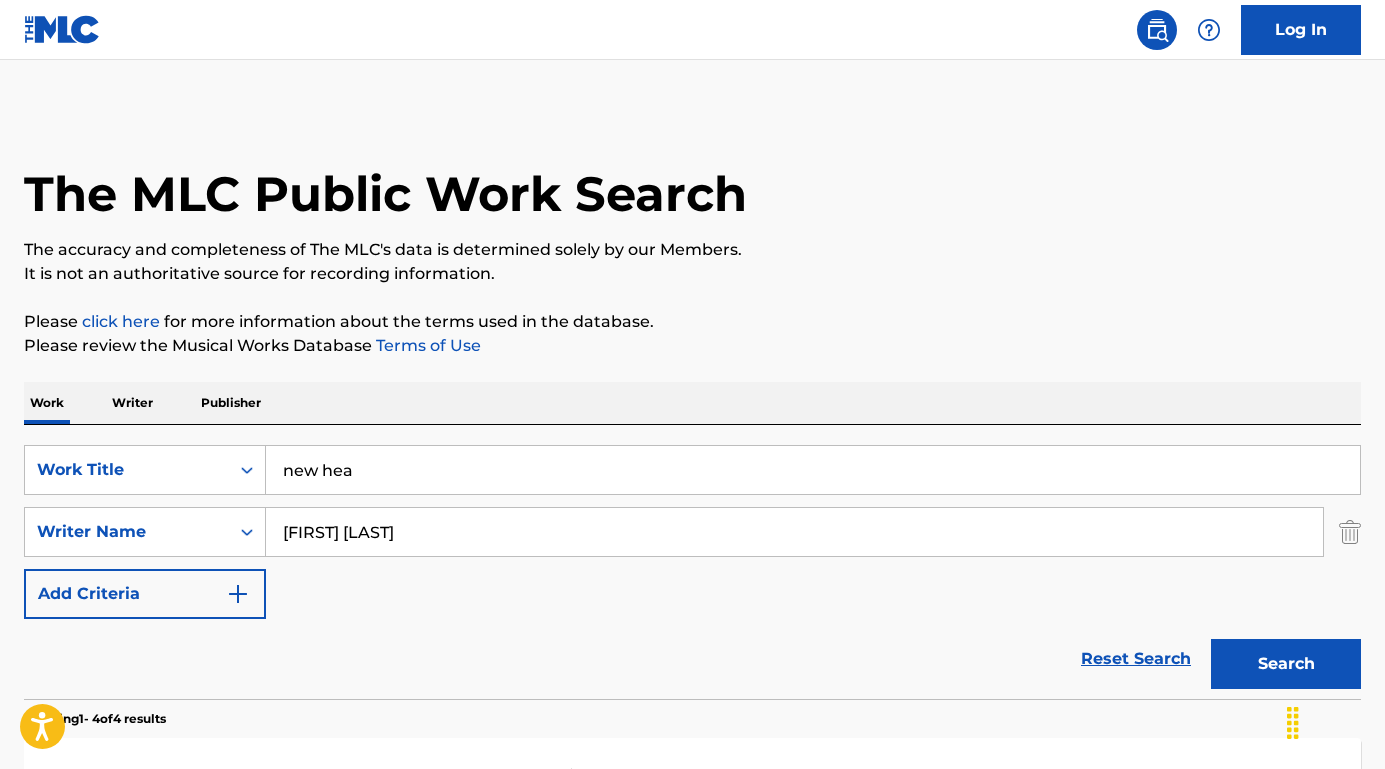scroll, scrollTop: 386, scrollLeft: 0, axis: vertical 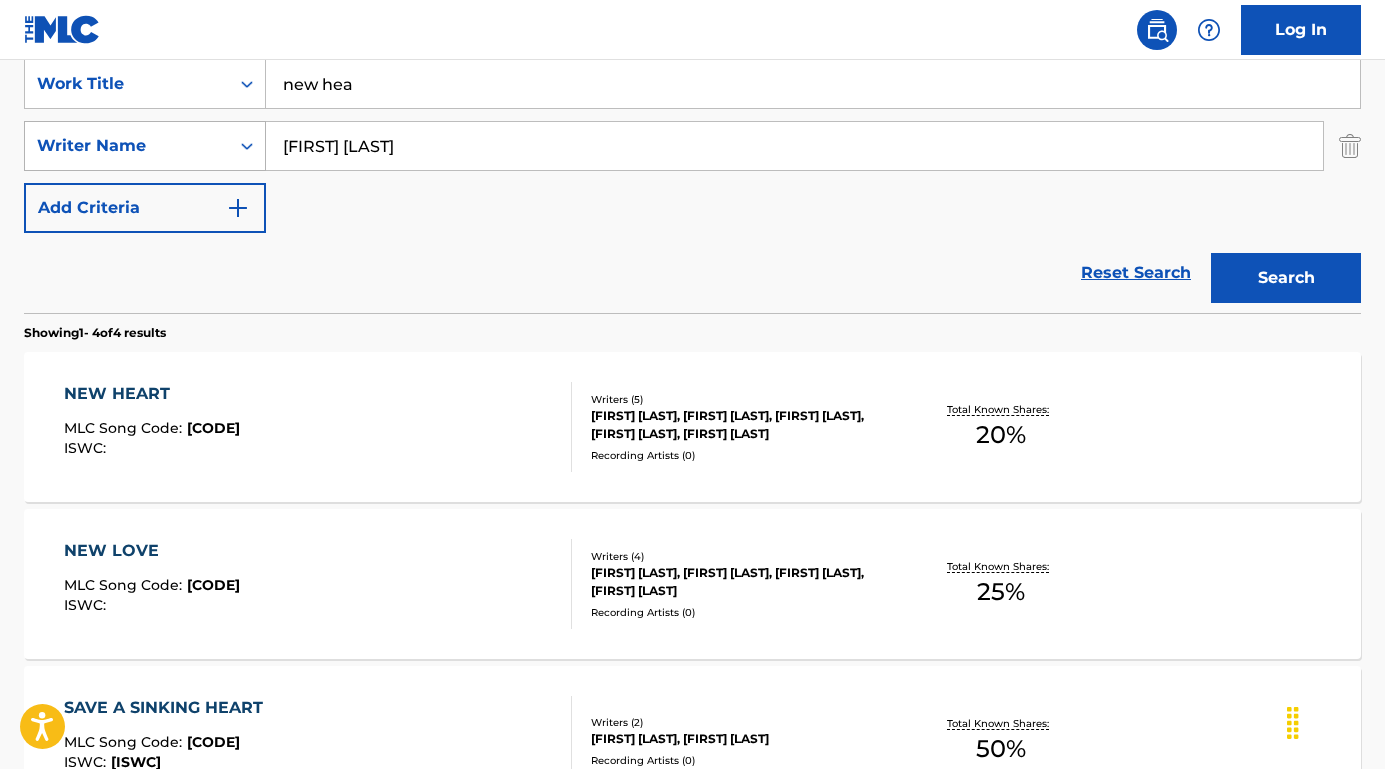 drag, startPoint x: 401, startPoint y: 159, endPoint x: 245, endPoint y: 143, distance: 156.81836 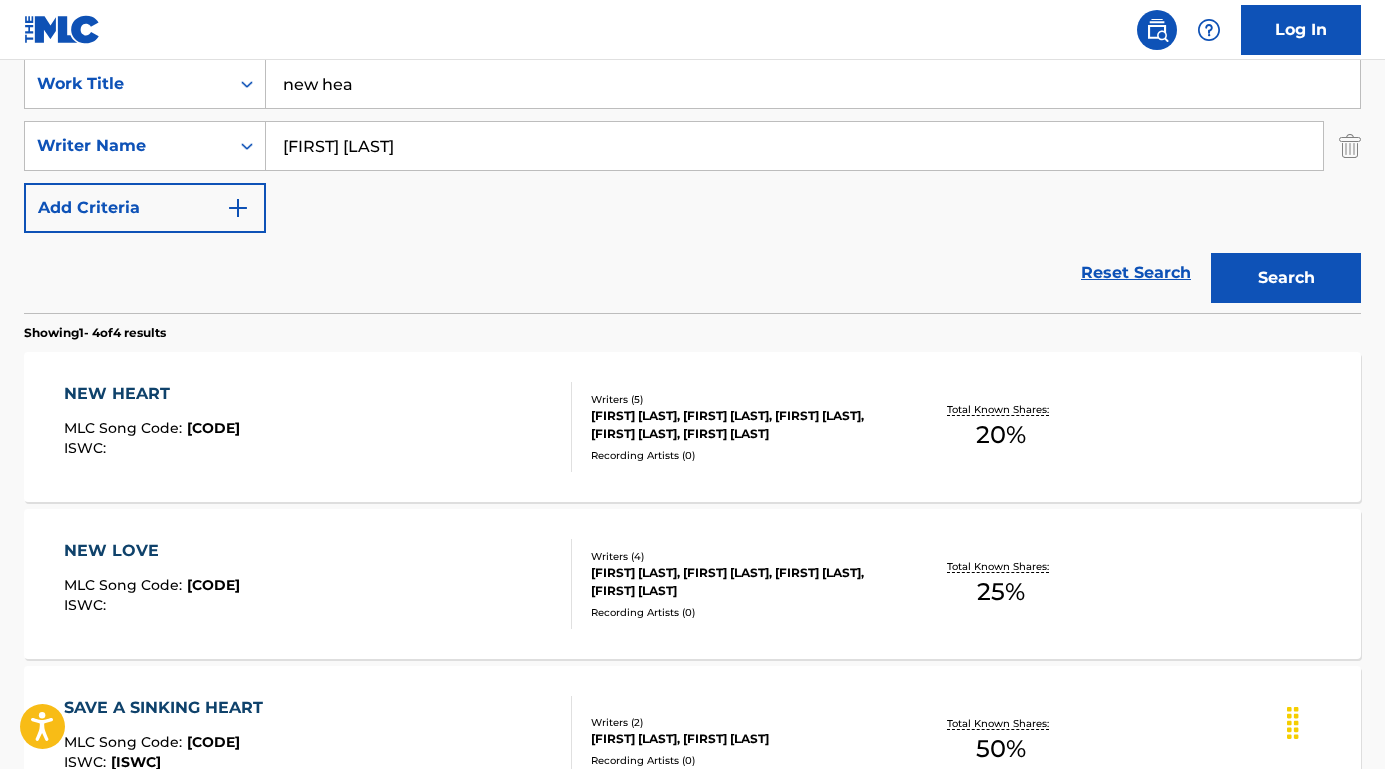 type on "[FIRST] [LAST]" 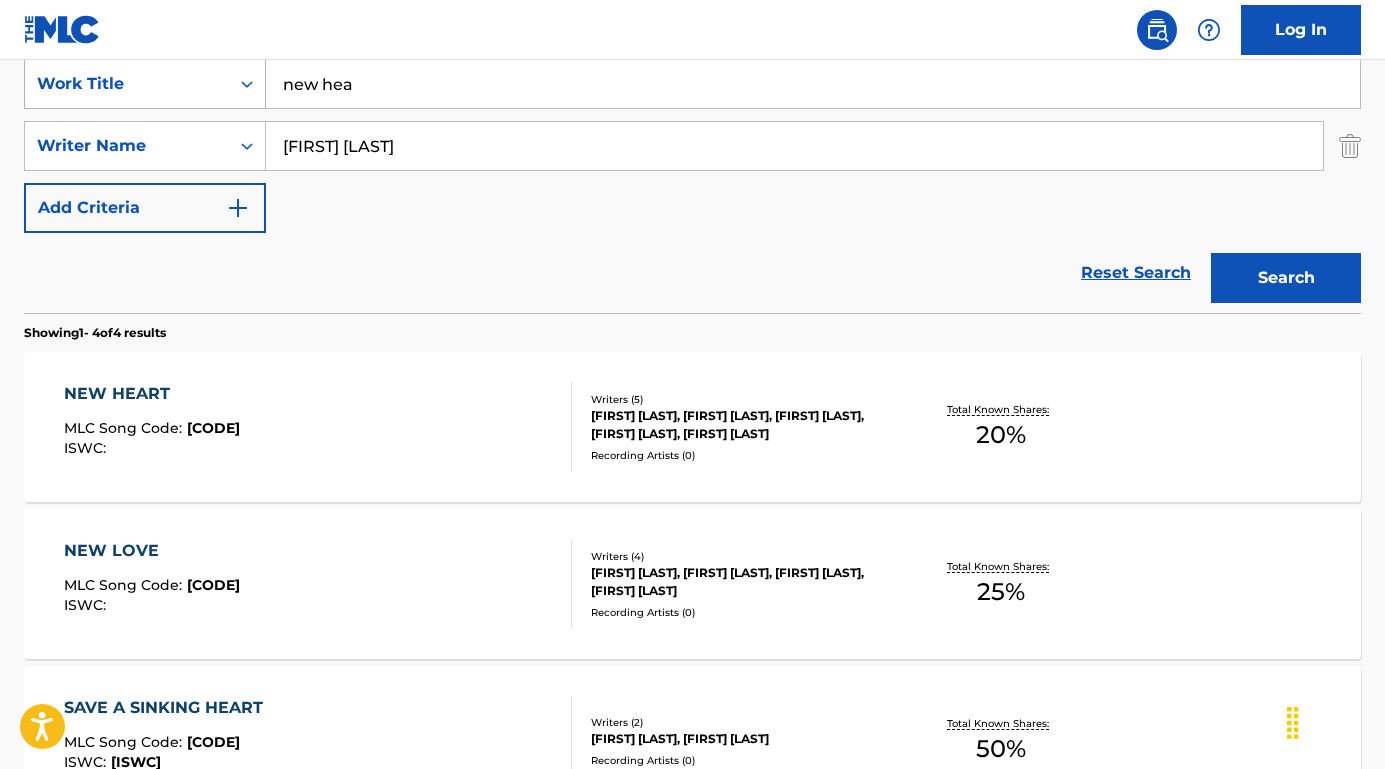 drag, startPoint x: 402, startPoint y: 101, endPoint x: 248, endPoint y: 68, distance: 157.49603 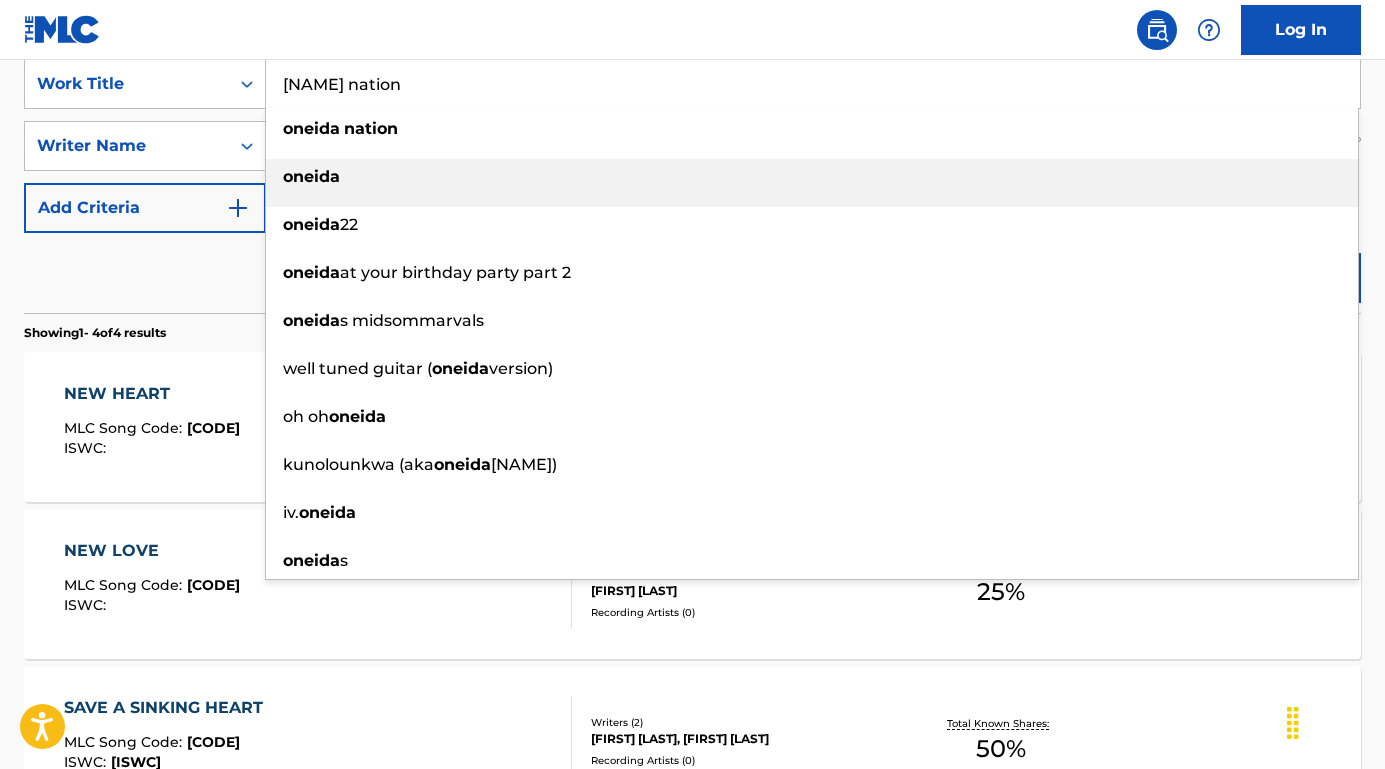 click on "oneida" at bounding box center (311, 176) 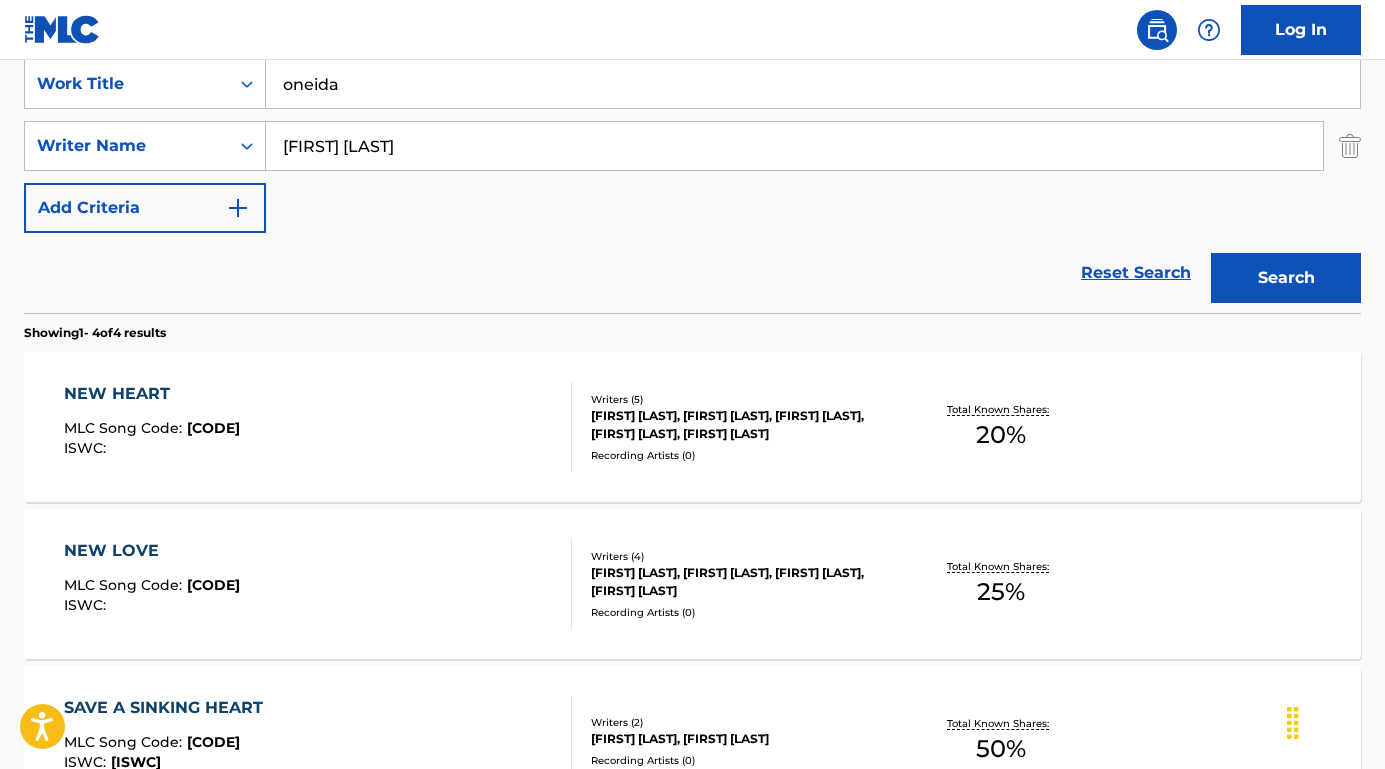 click on "Search" at bounding box center (1286, 278) 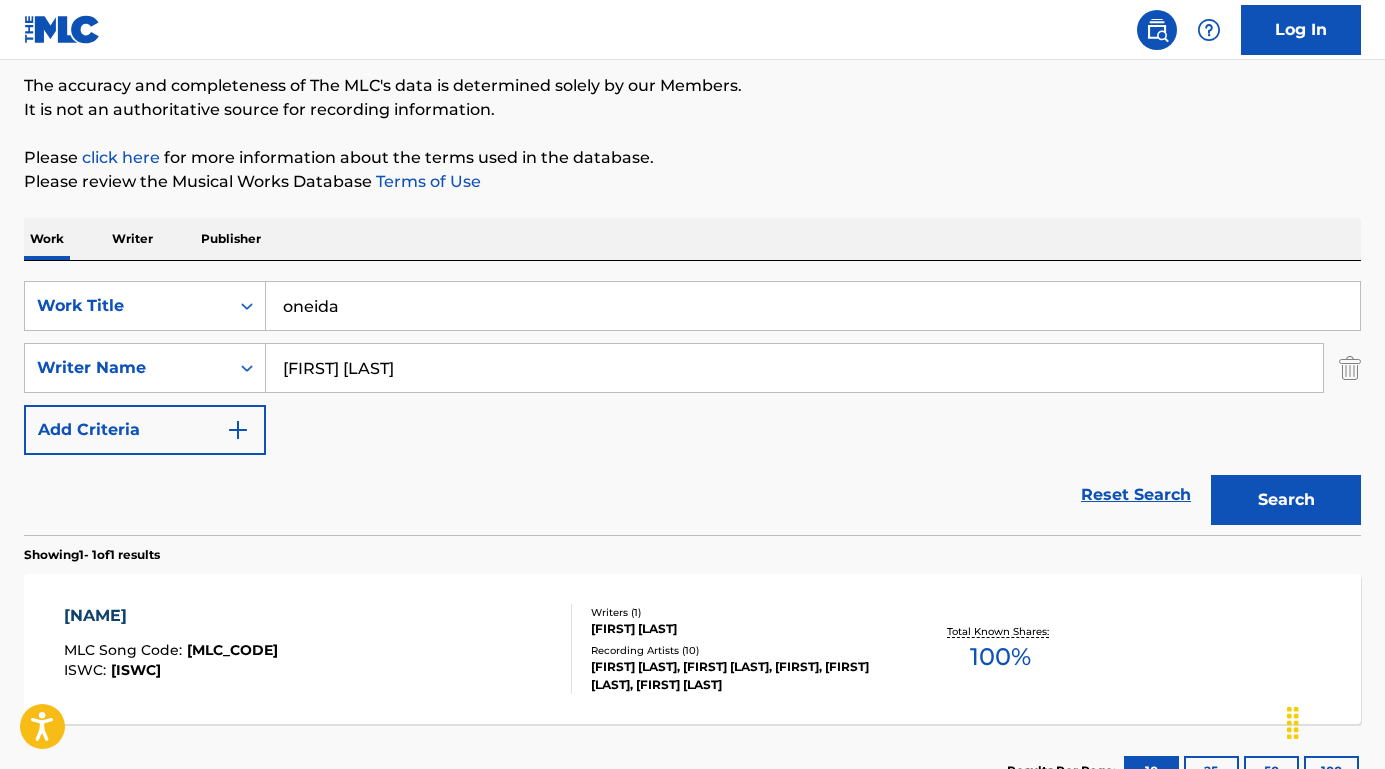 click on "[NAME]" at bounding box center [171, 616] 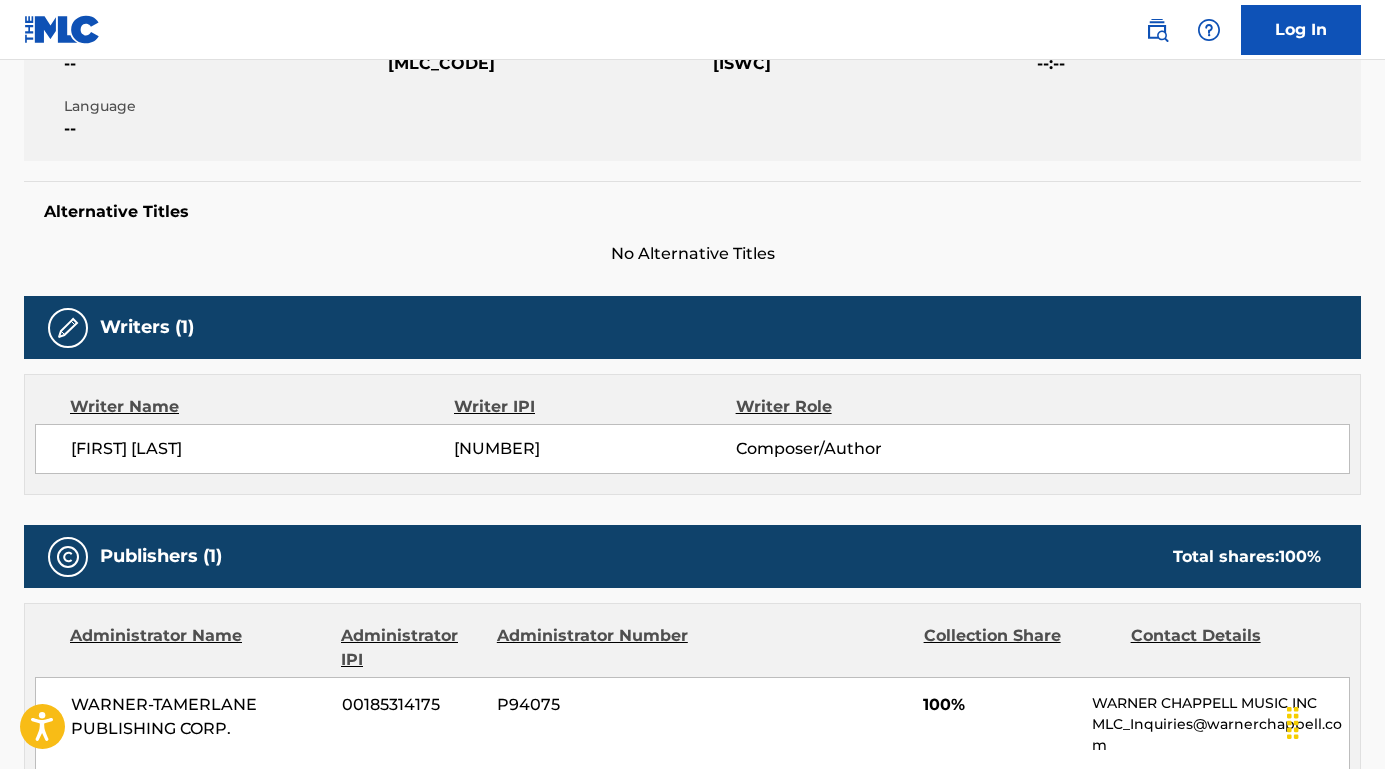scroll, scrollTop: 450, scrollLeft: 0, axis: vertical 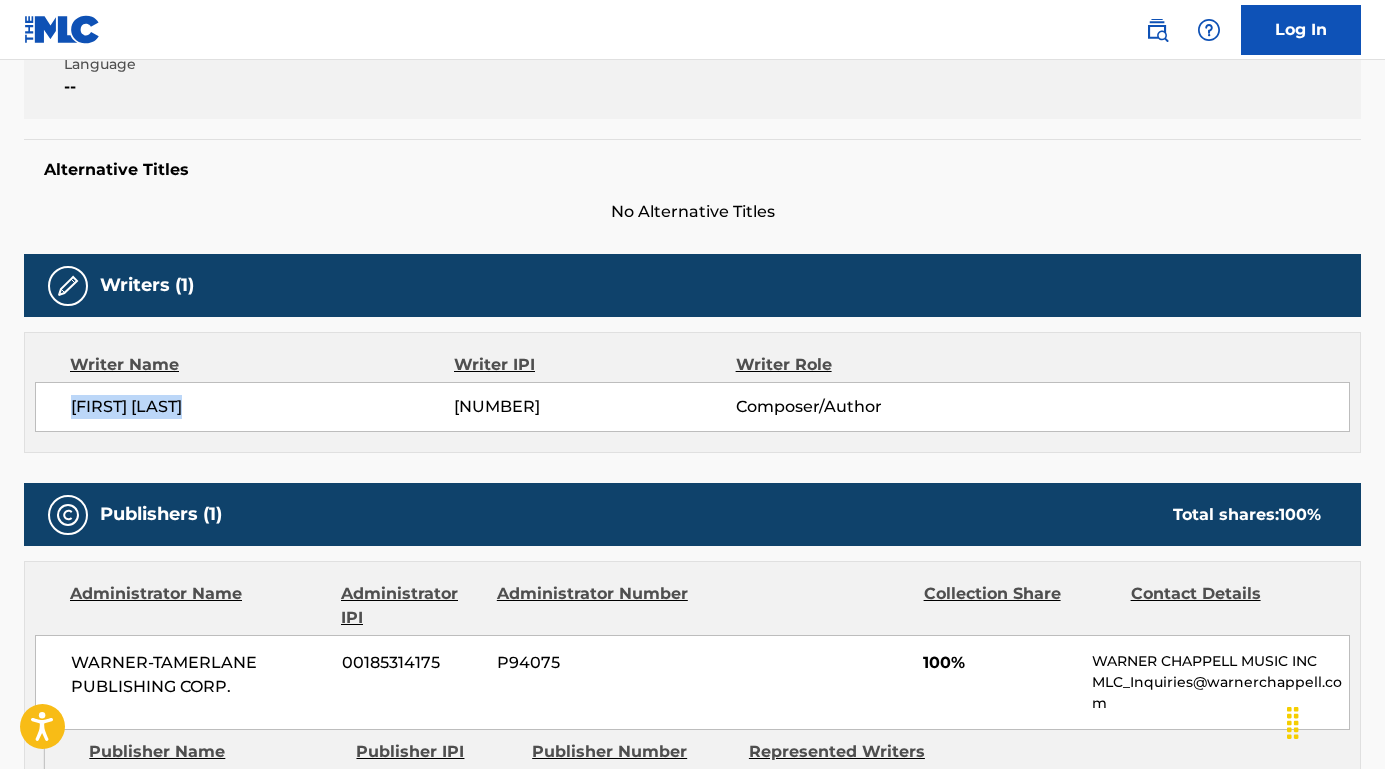 drag, startPoint x: 229, startPoint y: 414, endPoint x: 14, endPoint y: 407, distance: 215.11392 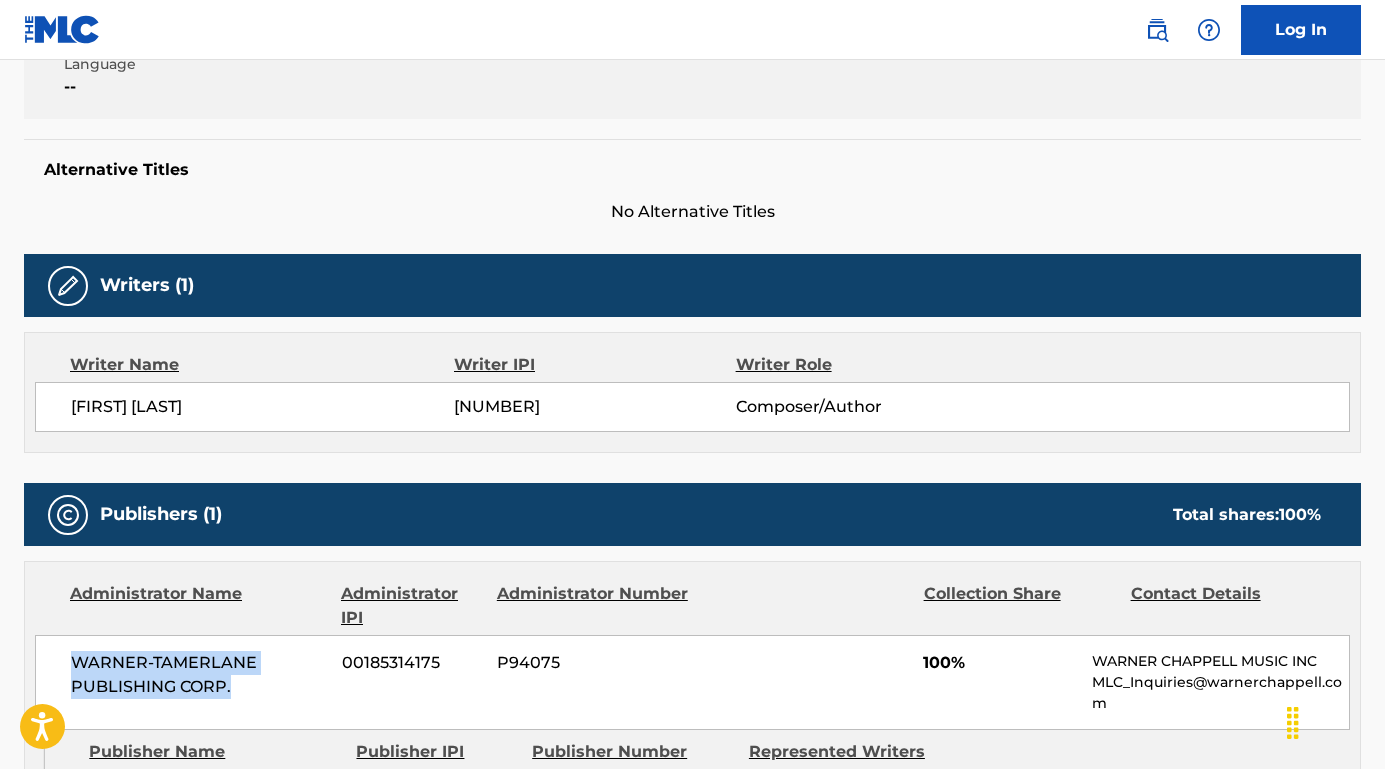 drag, startPoint x: 234, startPoint y: 701, endPoint x: 48, endPoint y: 655, distance: 191.60376 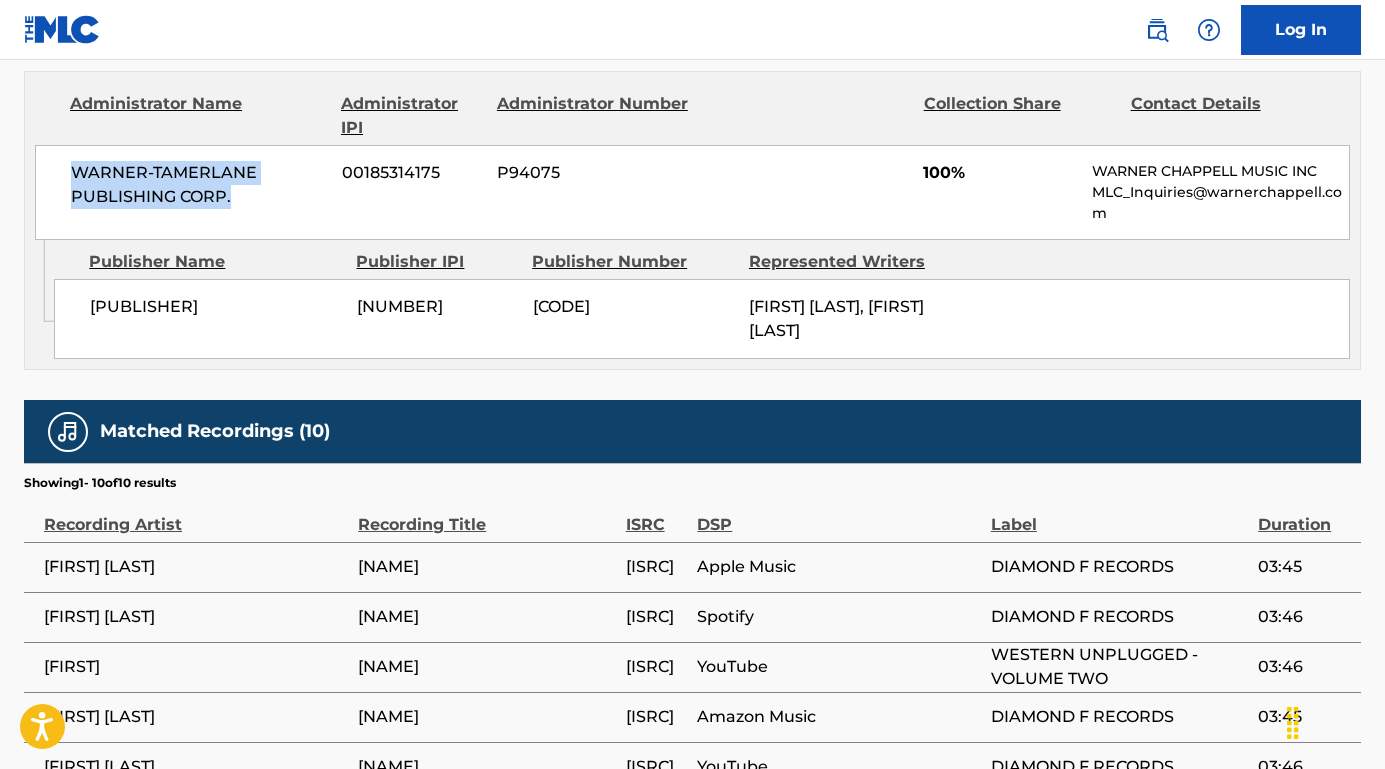 scroll, scrollTop: 956, scrollLeft: 0, axis: vertical 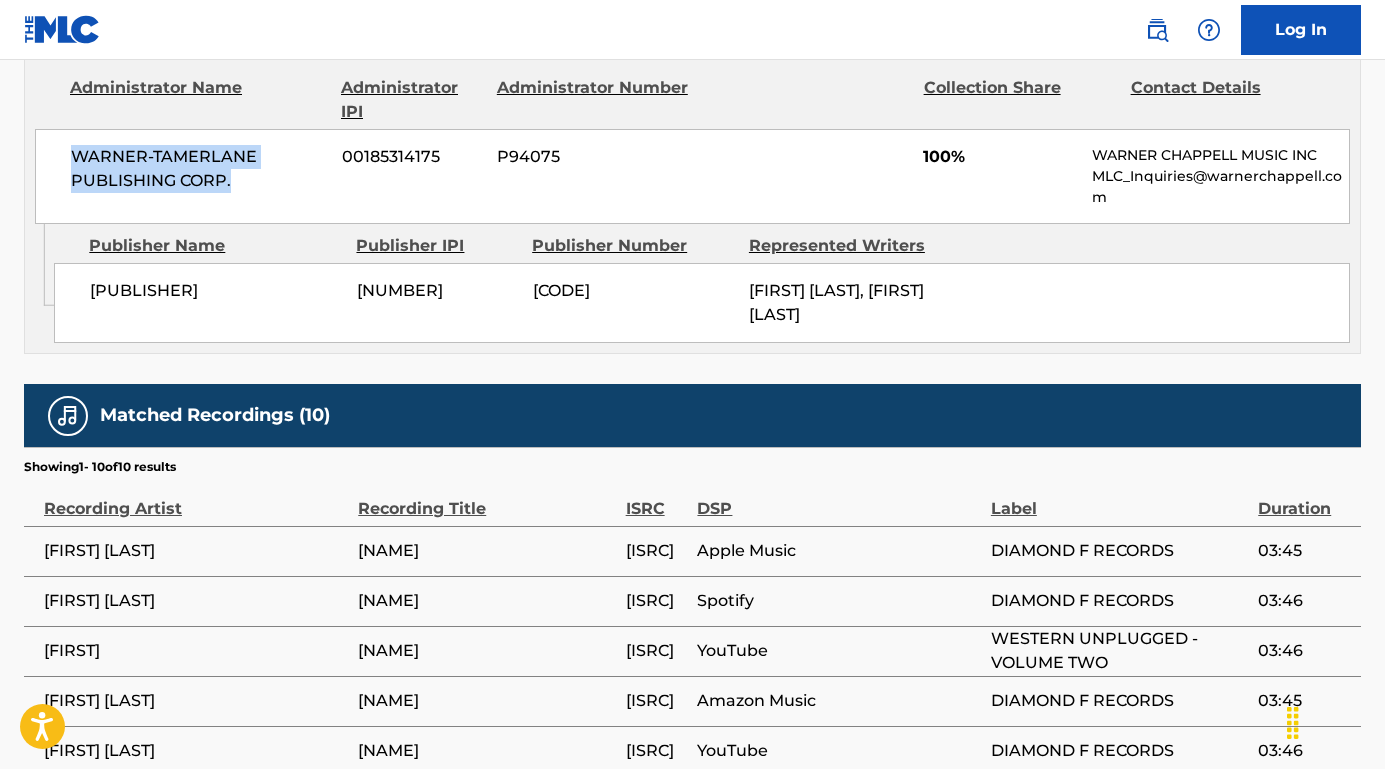 drag, startPoint x: 322, startPoint y: 287, endPoint x: 3, endPoint y: 287, distance: 319 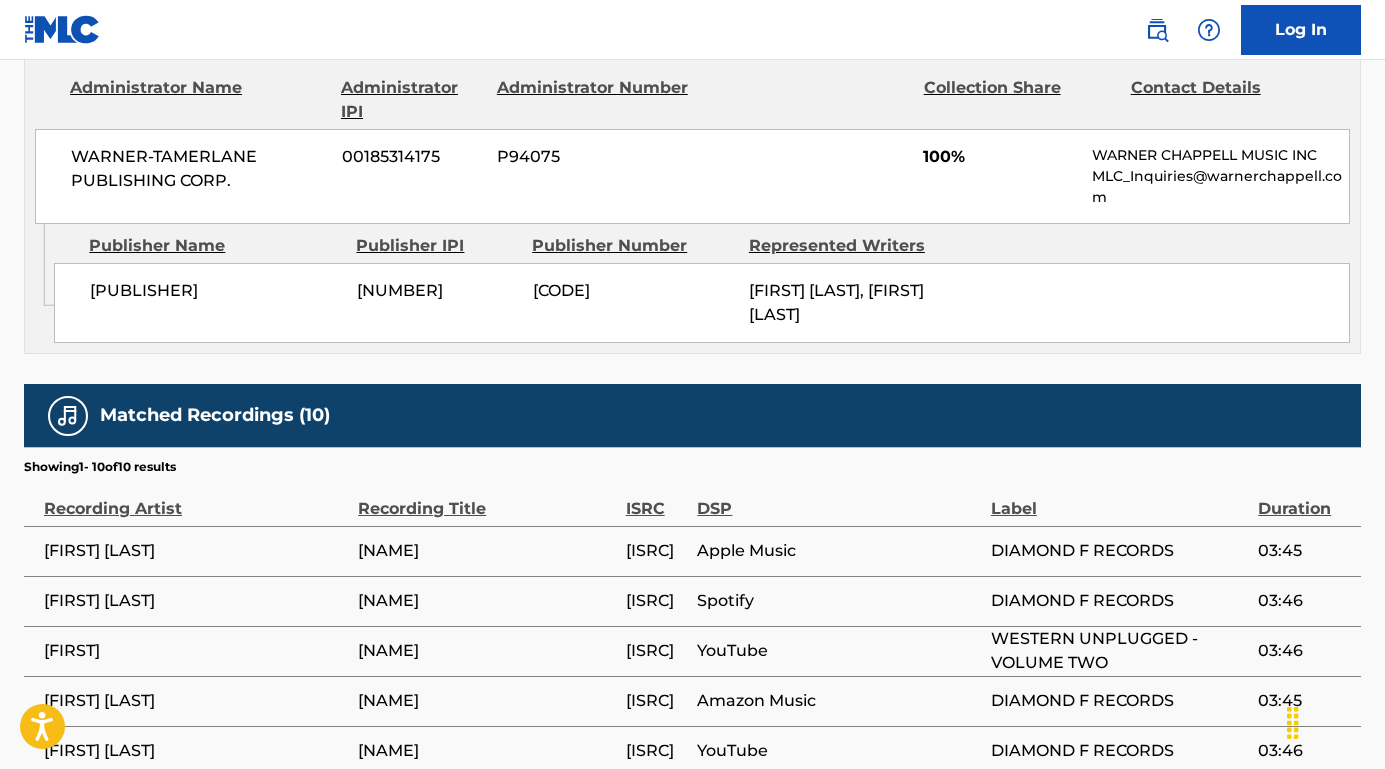 click on "[PUBLISHER] [NUMBER] P003R6 [FIRST] [LAST], [FIRST] [LAST]" at bounding box center (702, 303) 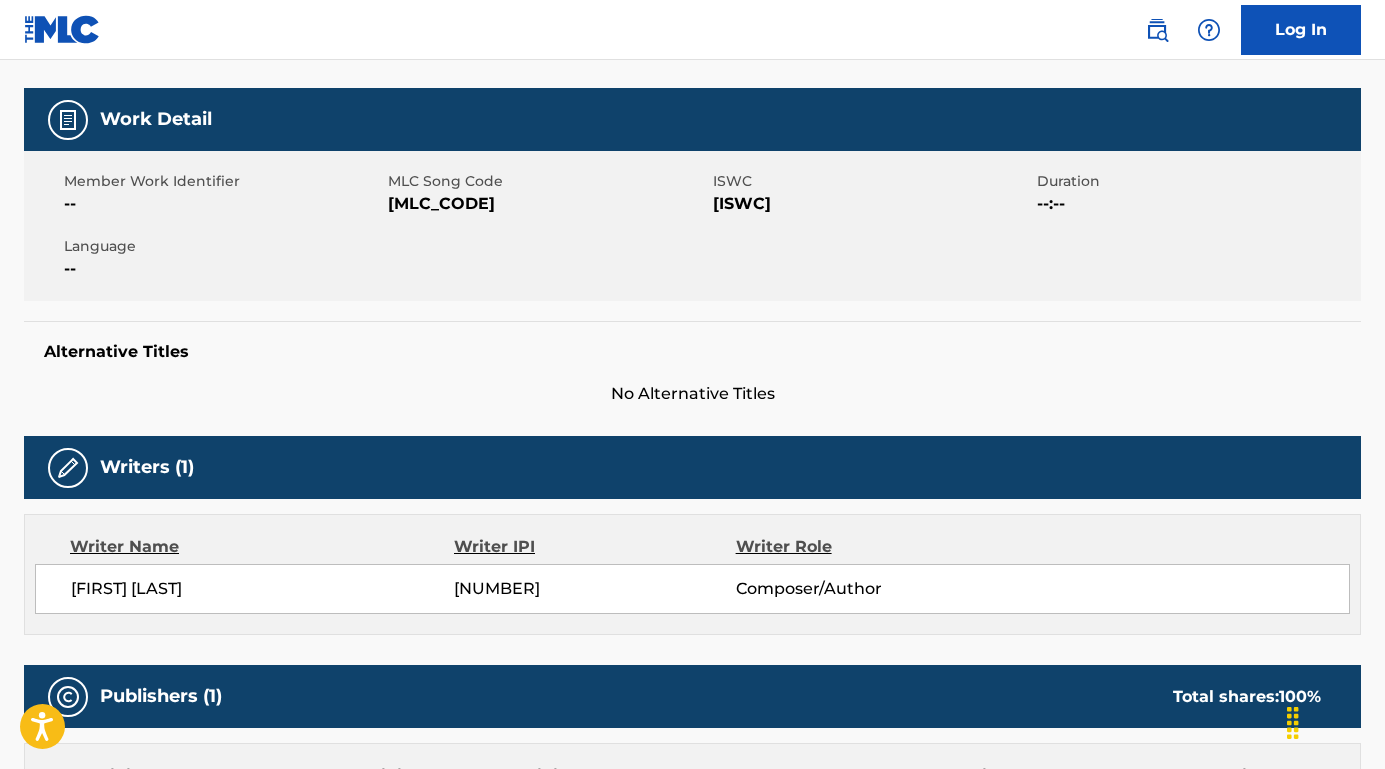 scroll, scrollTop: 195, scrollLeft: 0, axis: vertical 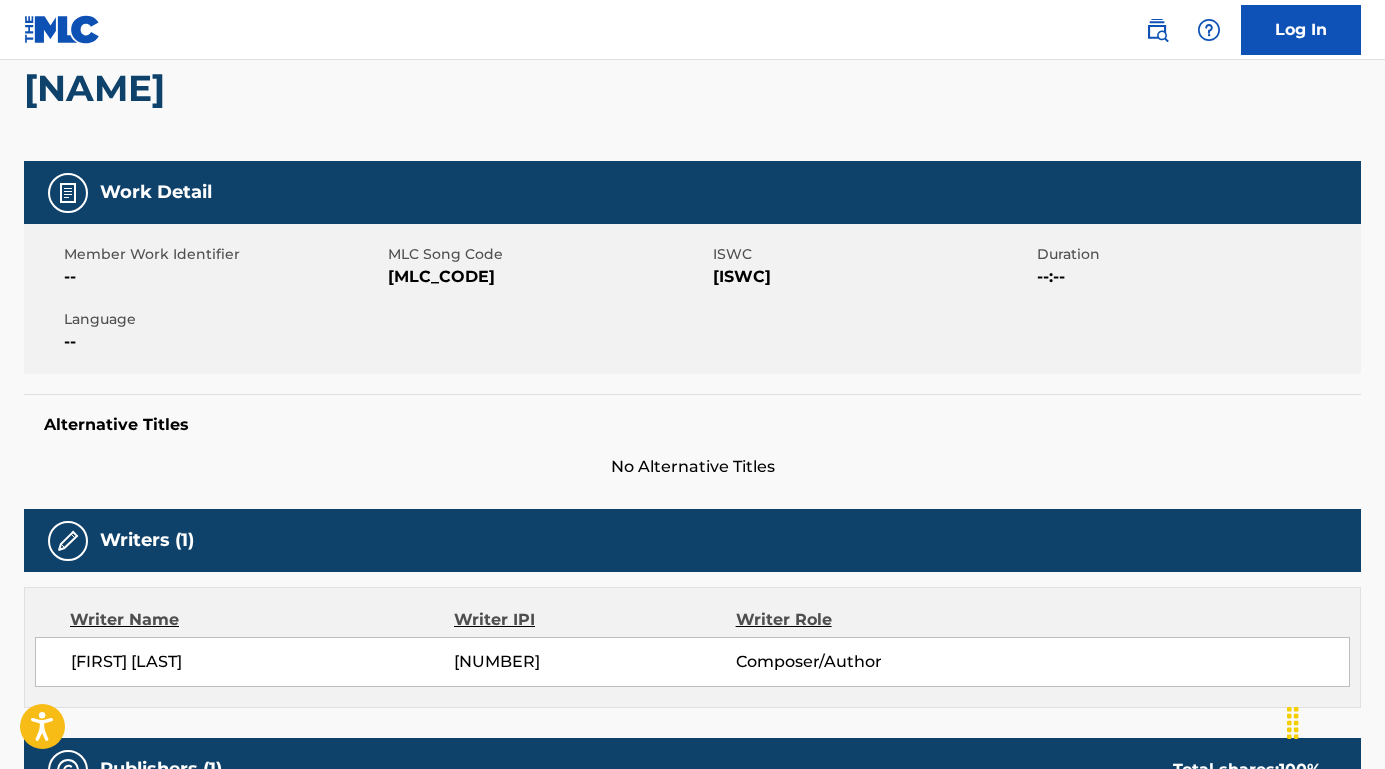 drag, startPoint x: 856, startPoint y: 273, endPoint x: 714, endPoint y: 275, distance: 142.01408 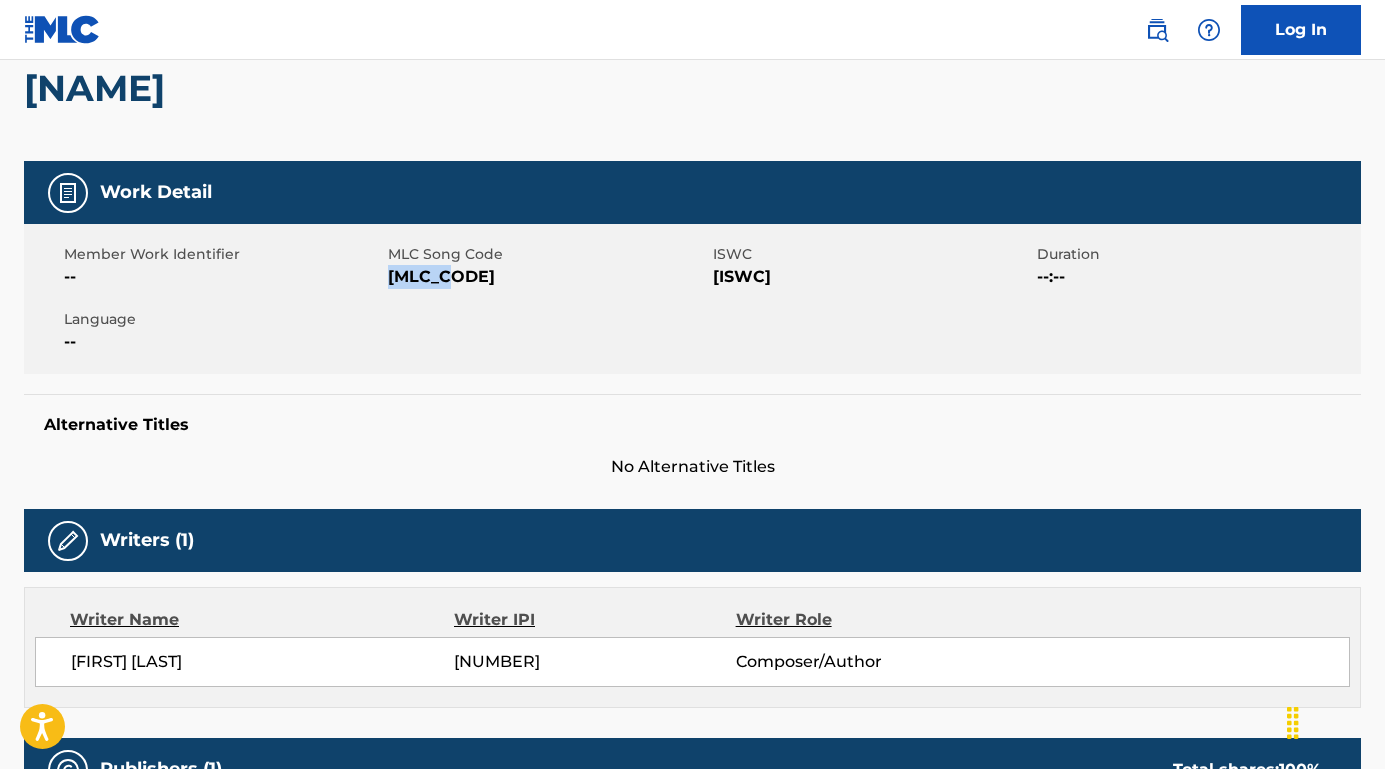 drag, startPoint x: 476, startPoint y: 284, endPoint x: 390, endPoint y: 283, distance: 86.00581 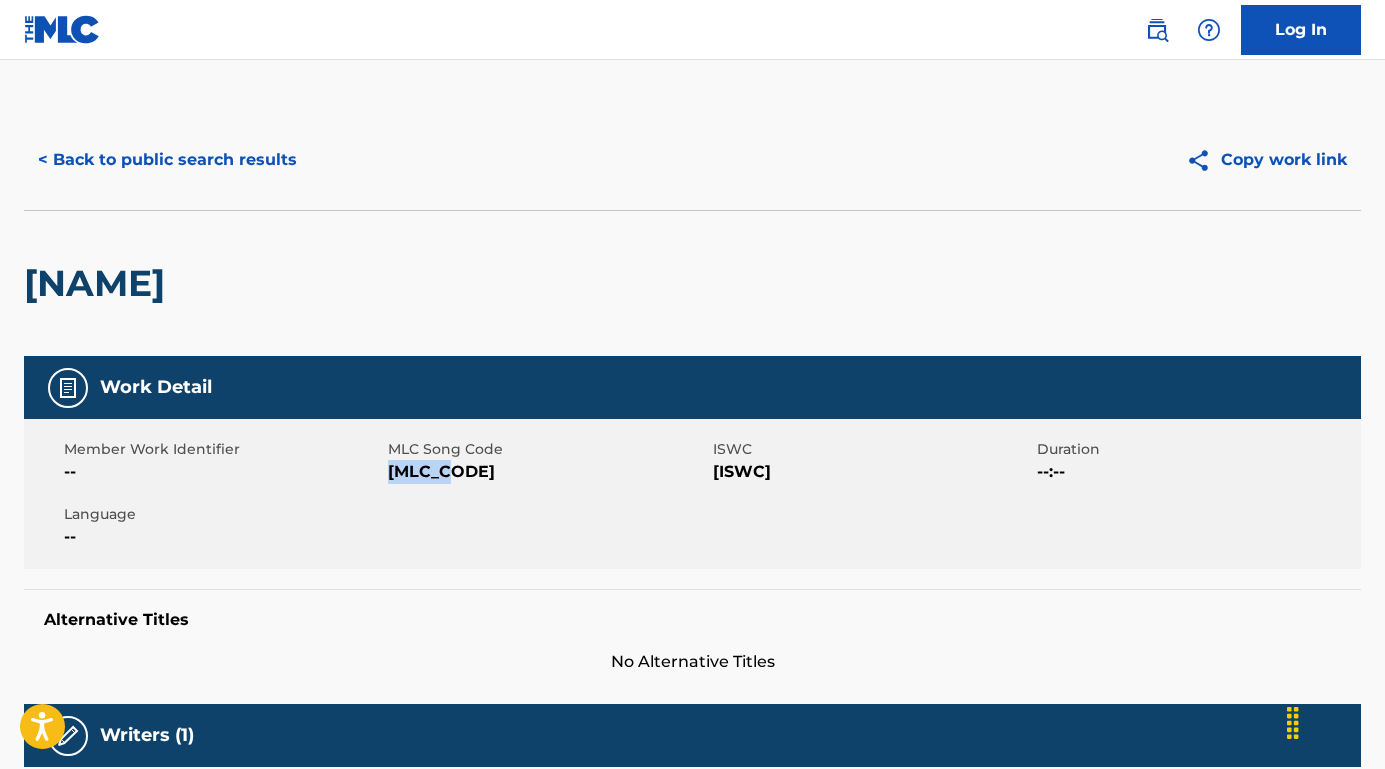 scroll, scrollTop: -2, scrollLeft: 0, axis: vertical 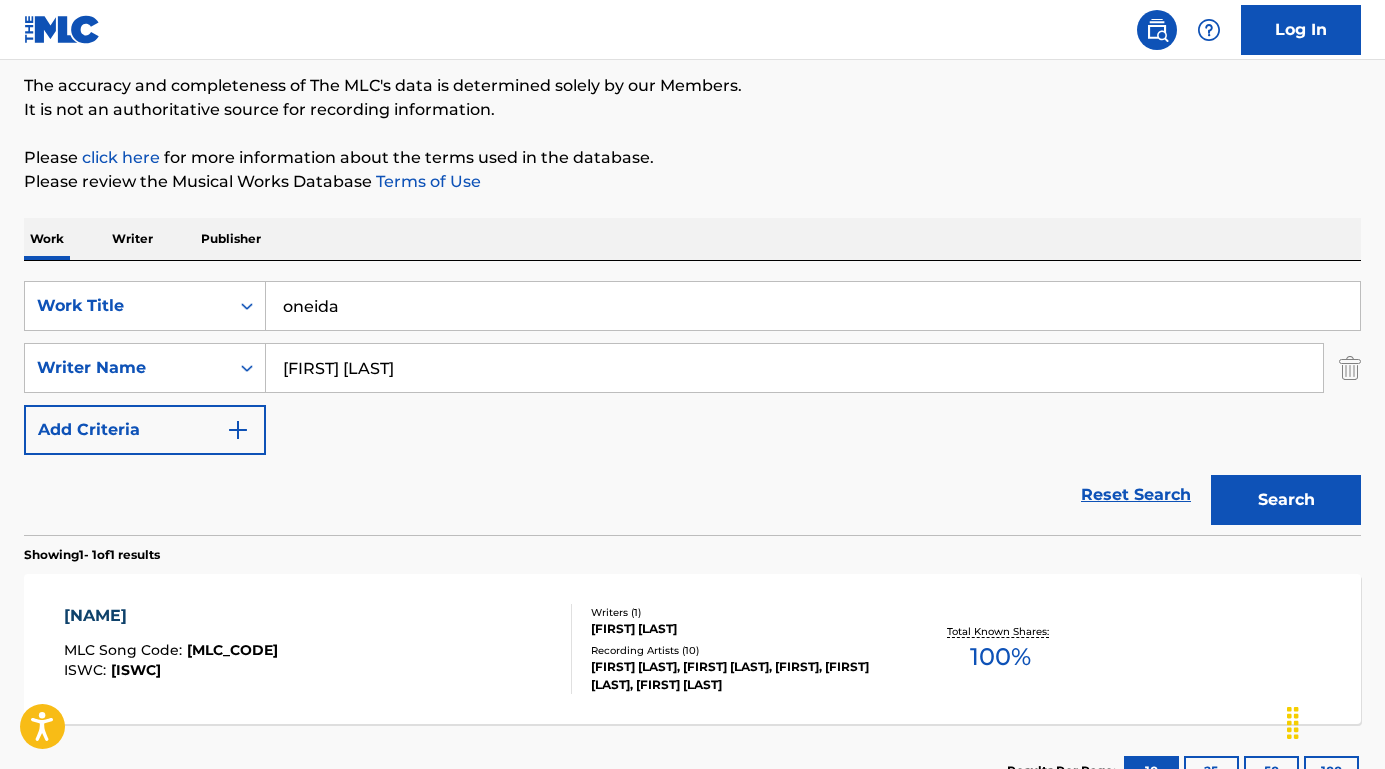 drag, startPoint x: 388, startPoint y: 319, endPoint x: 206, endPoint y: 278, distance: 186.56099 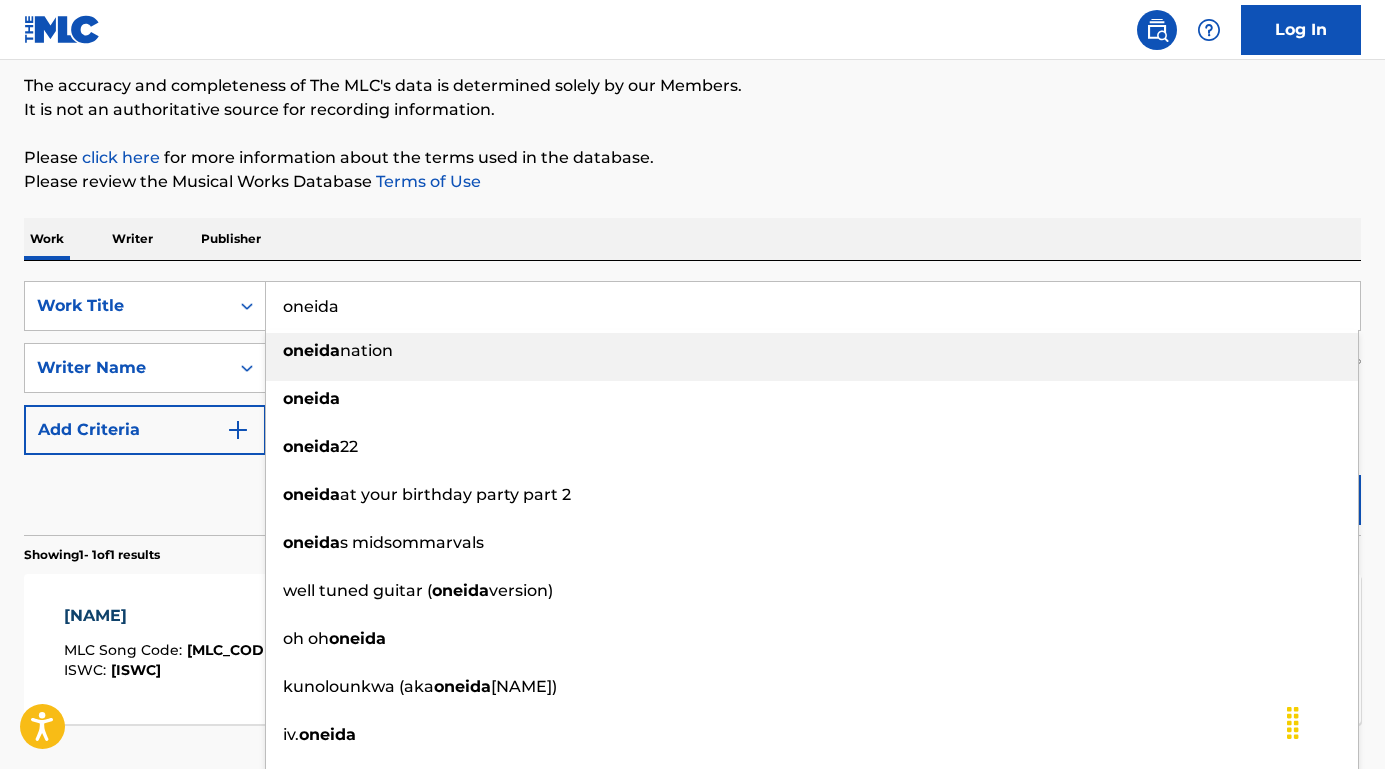 paste on "Leavin's The Least I Could Do" 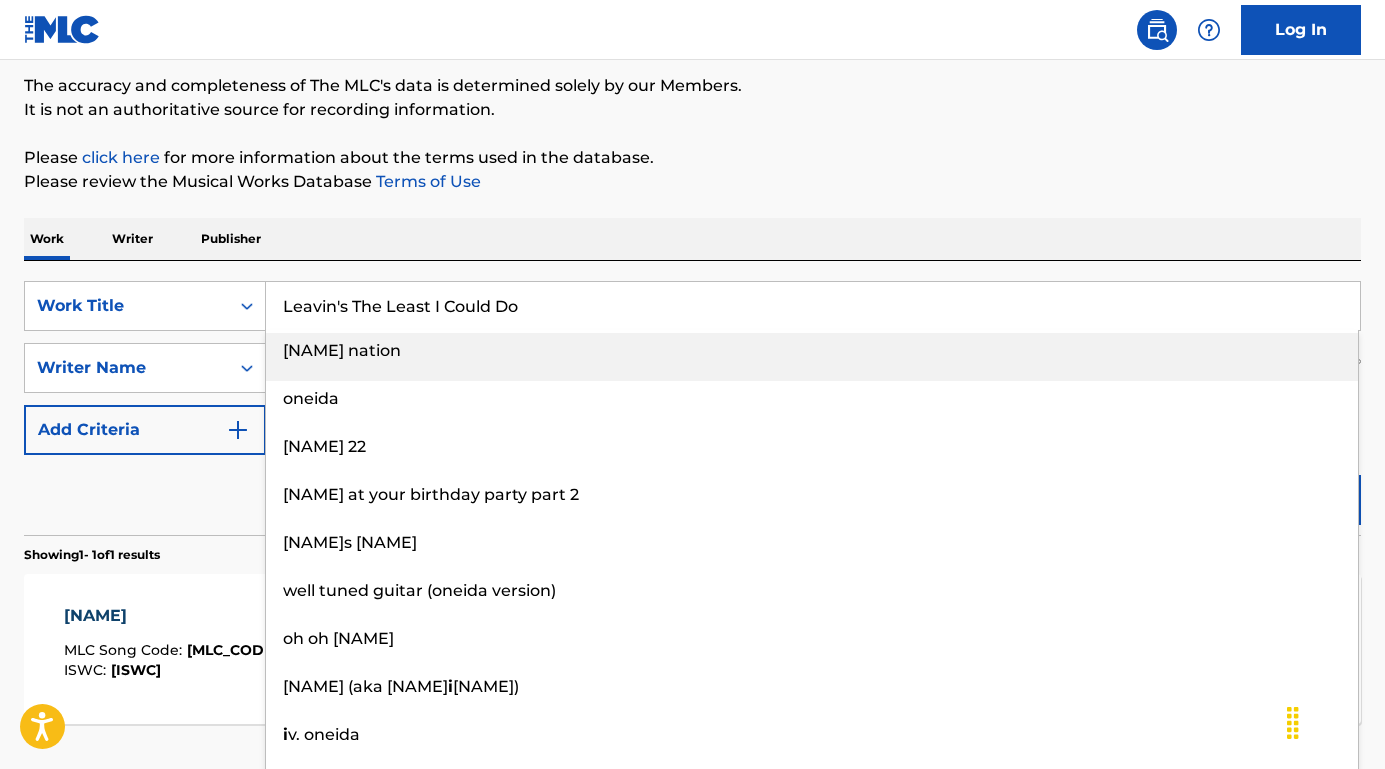 type on "Leavin's The Least I Could Do" 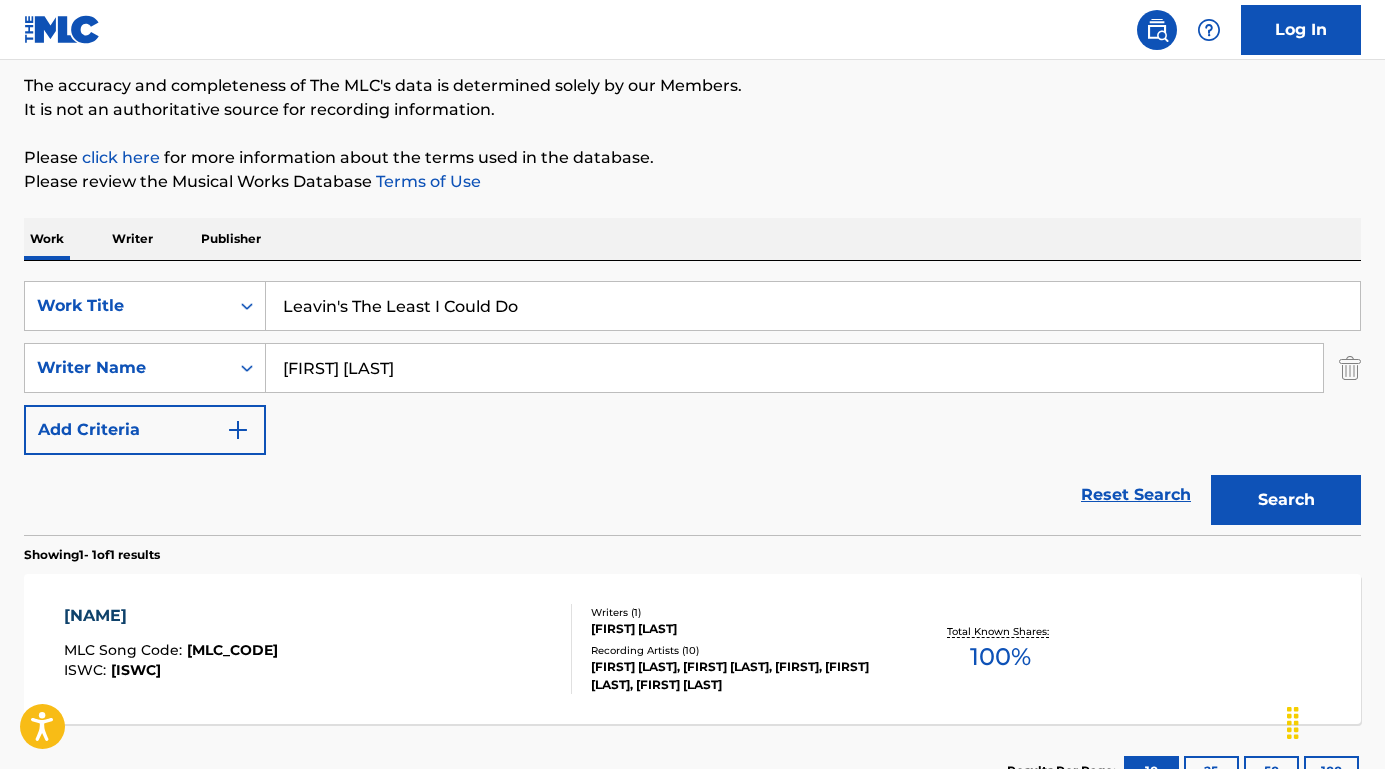 click on "The MLC Public Work Search The accuracy and completeness of The MLC's data is determined solely by our Members. It is not an authoritative source for recording information. Please   click here   for more information about the terms used in the database. Please review the Musical Works Database   Terms of Use Work Writer Publisher SearchWithCriteria[UUID] Work Title Leavin's The Least I Could Do SearchWithCriteriaba16fe1a-962b-453d-84b7-b3e9e36d9c82 Writer Name [FIRST] [LAST] Add Criteria Reset Search Search Showing  1  -   1  of  1   results   [NAME] MLC Song Code : [MLC_CODE] ISWC : [ISWC] Writers ( 1 ) [FIRST] [LAST] Recording Artists ( 10 ) [FIRST] [LAST], [FIRST] [LAST], [FIRST], [FIRST] [LAST], [FIRST] [LAST] Total Known Shares: 100 % Results Per Page: 10 25 50 100" at bounding box center [692, 382] 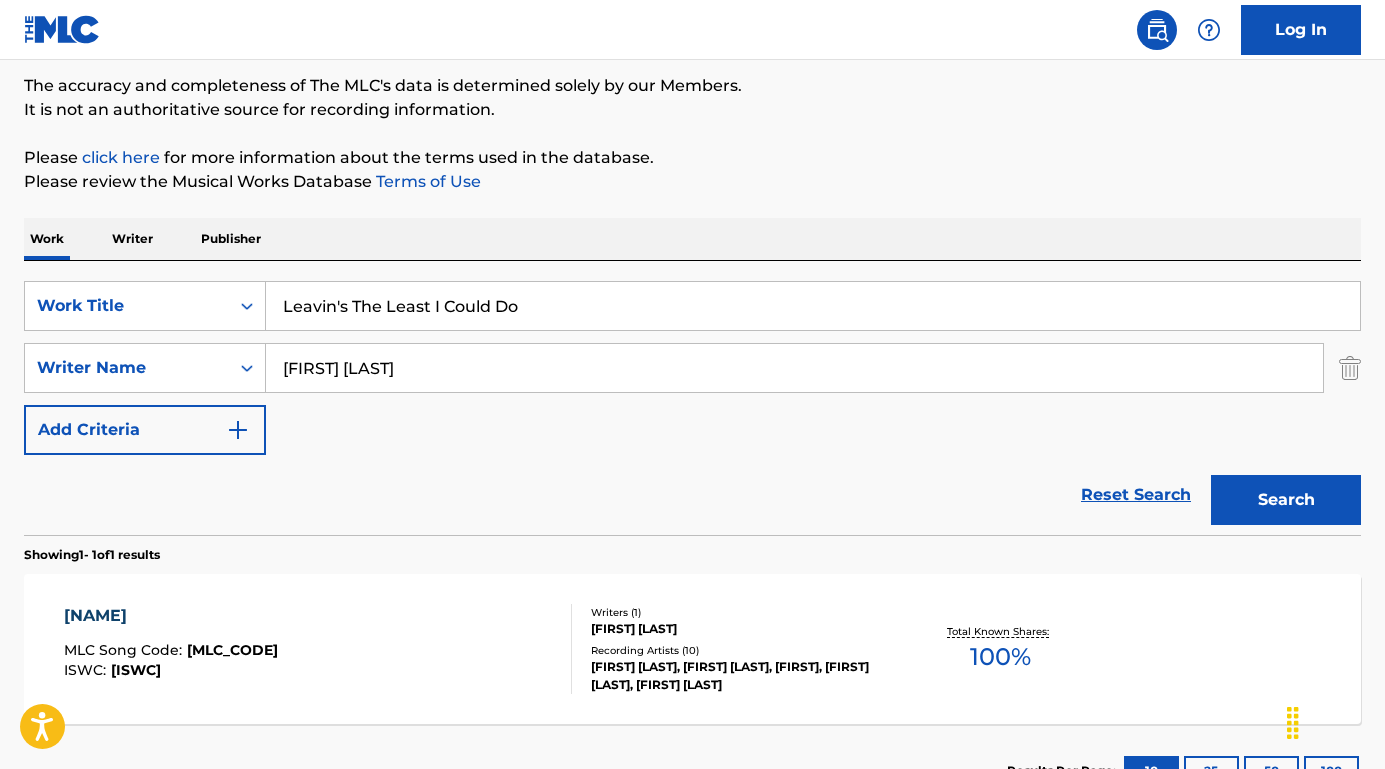 type on "[FIRST] [LAST]" 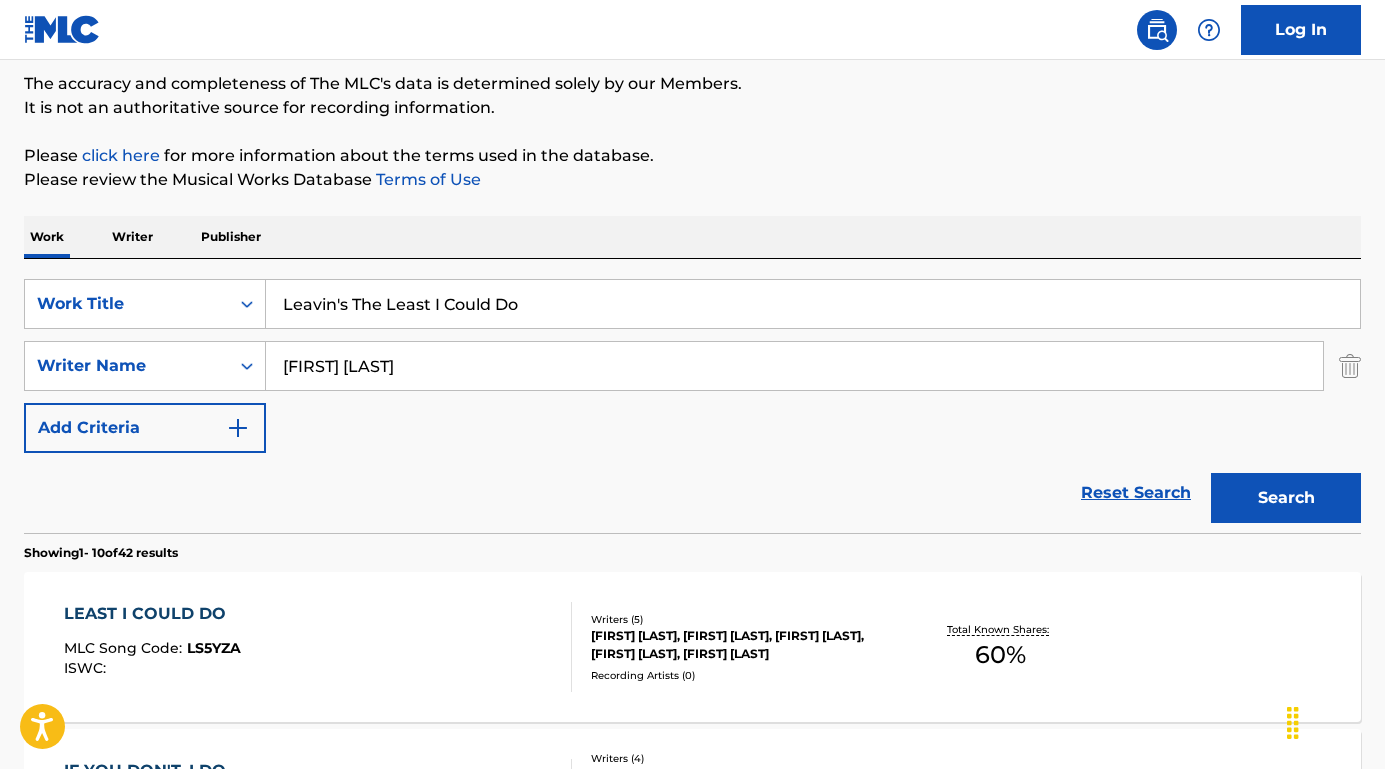 scroll, scrollTop: 167, scrollLeft: 0, axis: vertical 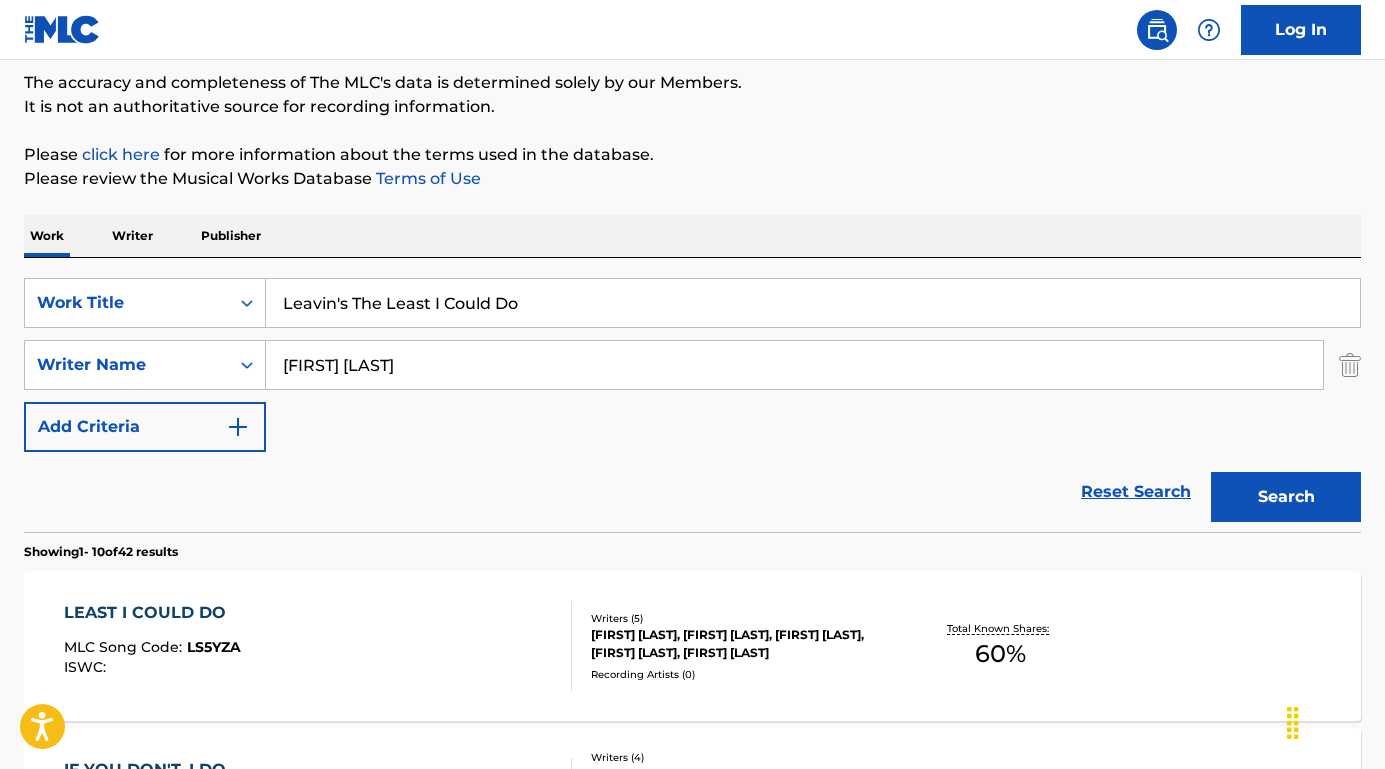 click on "LEAST I COULD DO" at bounding box center [152, 613] 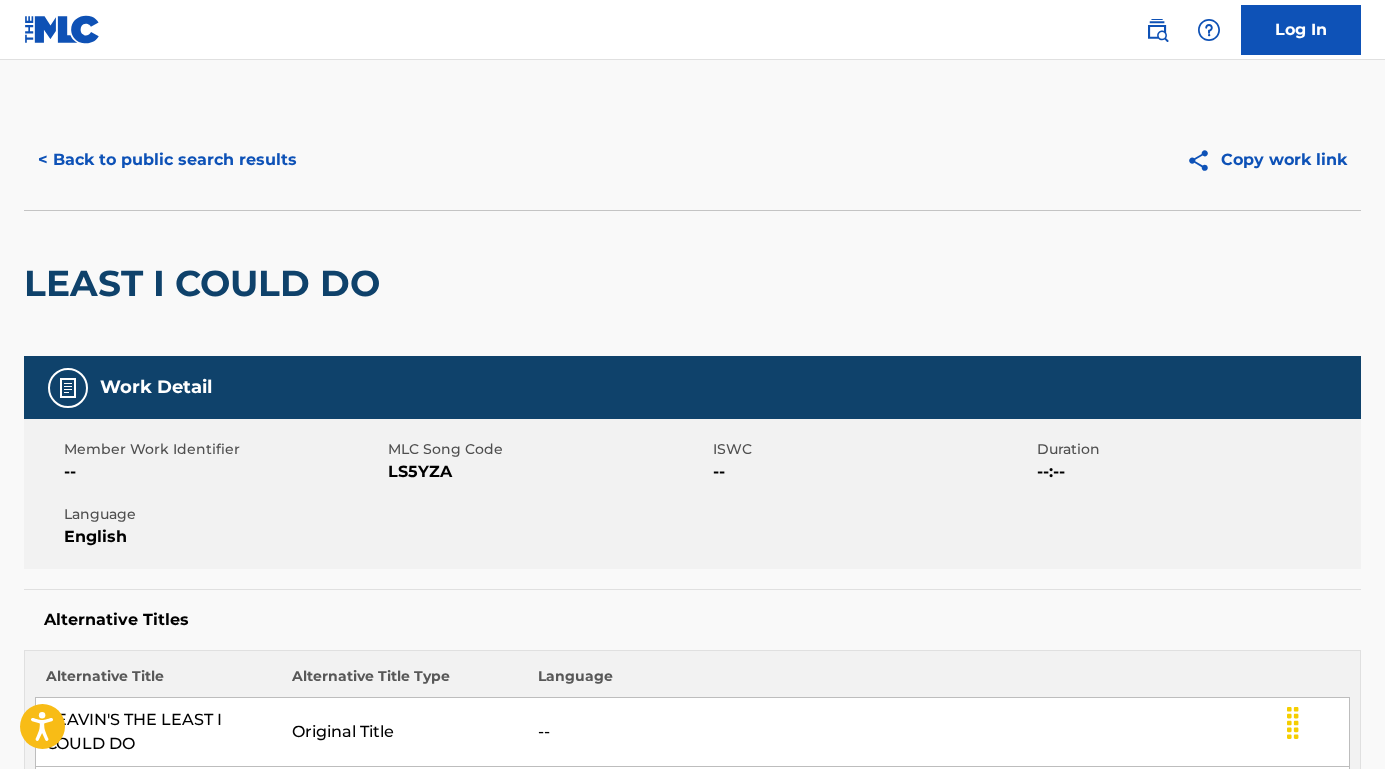 scroll, scrollTop: 0, scrollLeft: 0, axis: both 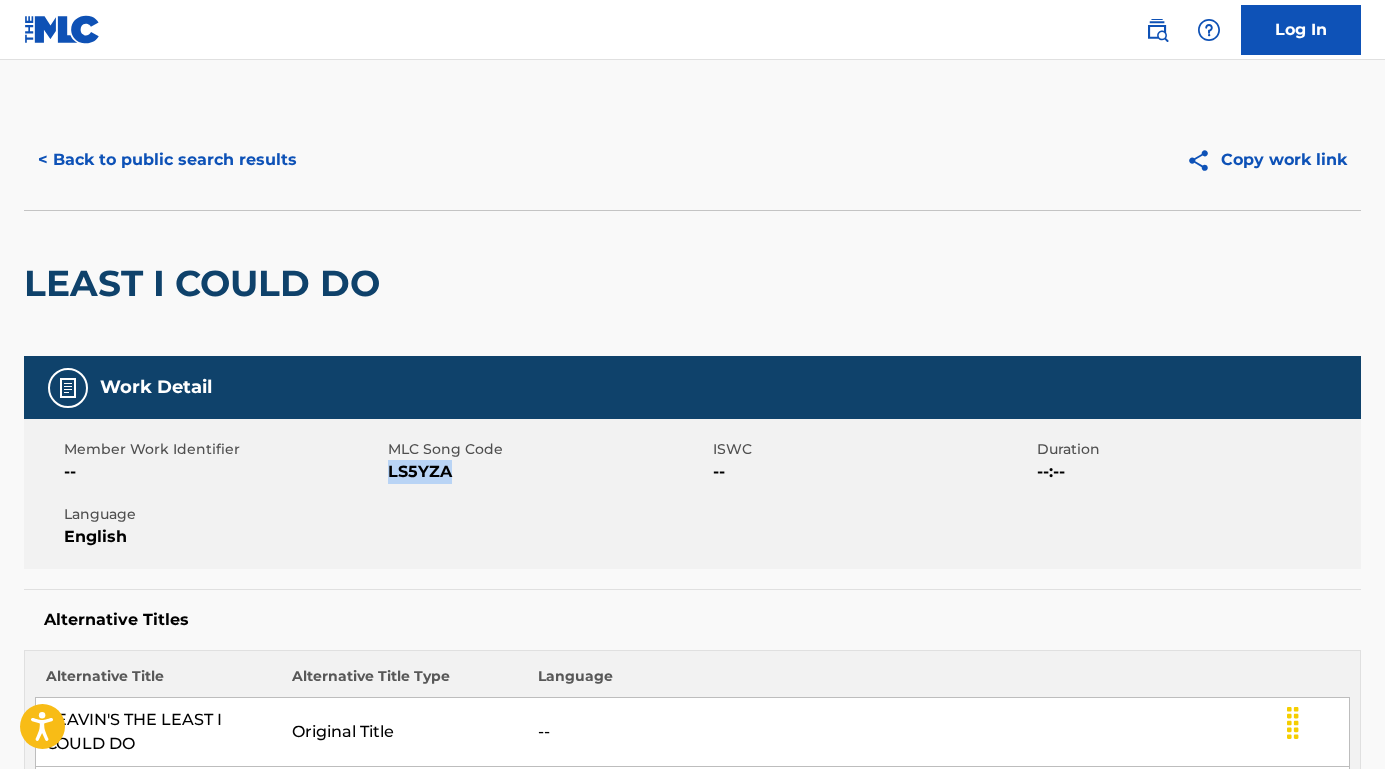 drag, startPoint x: 474, startPoint y: 476, endPoint x: 392, endPoint y: 470, distance: 82.219215 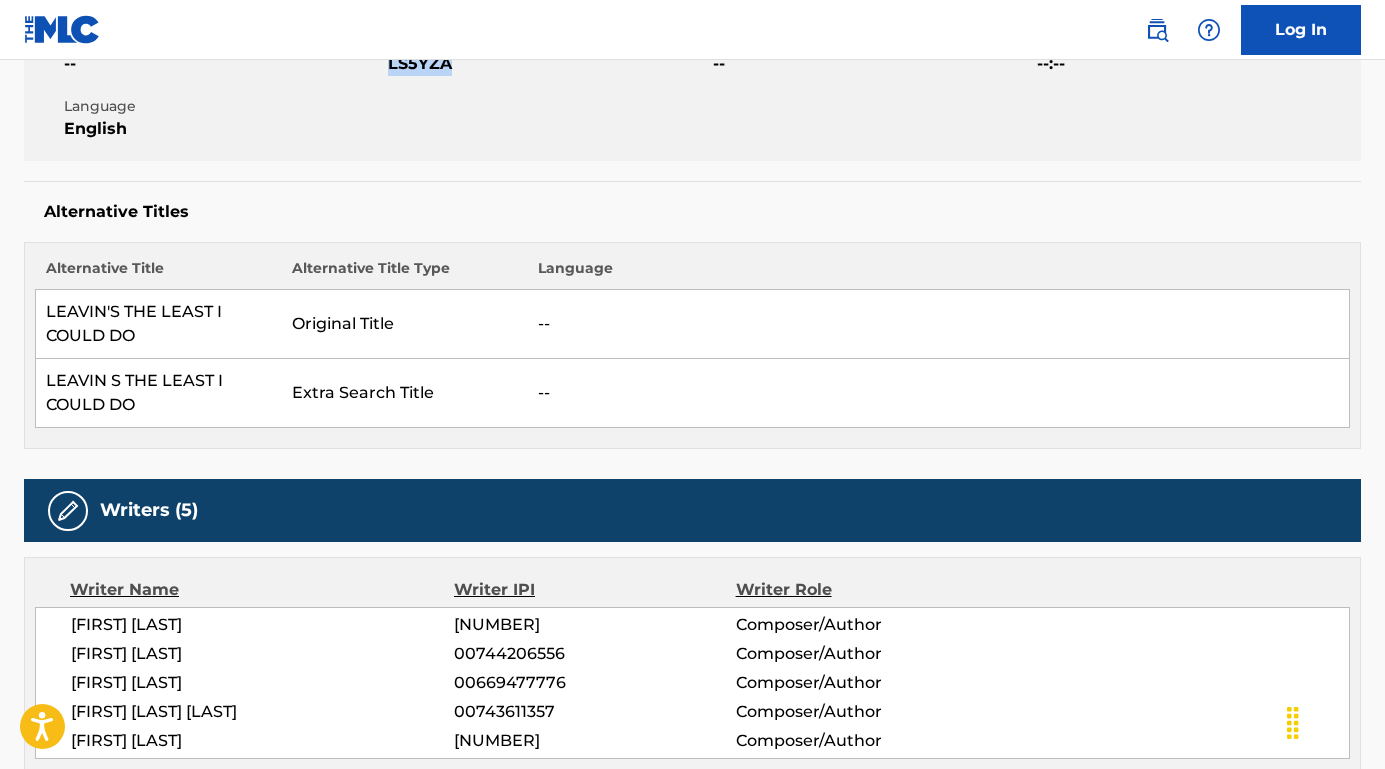 scroll, scrollTop: 558, scrollLeft: 0, axis: vertical 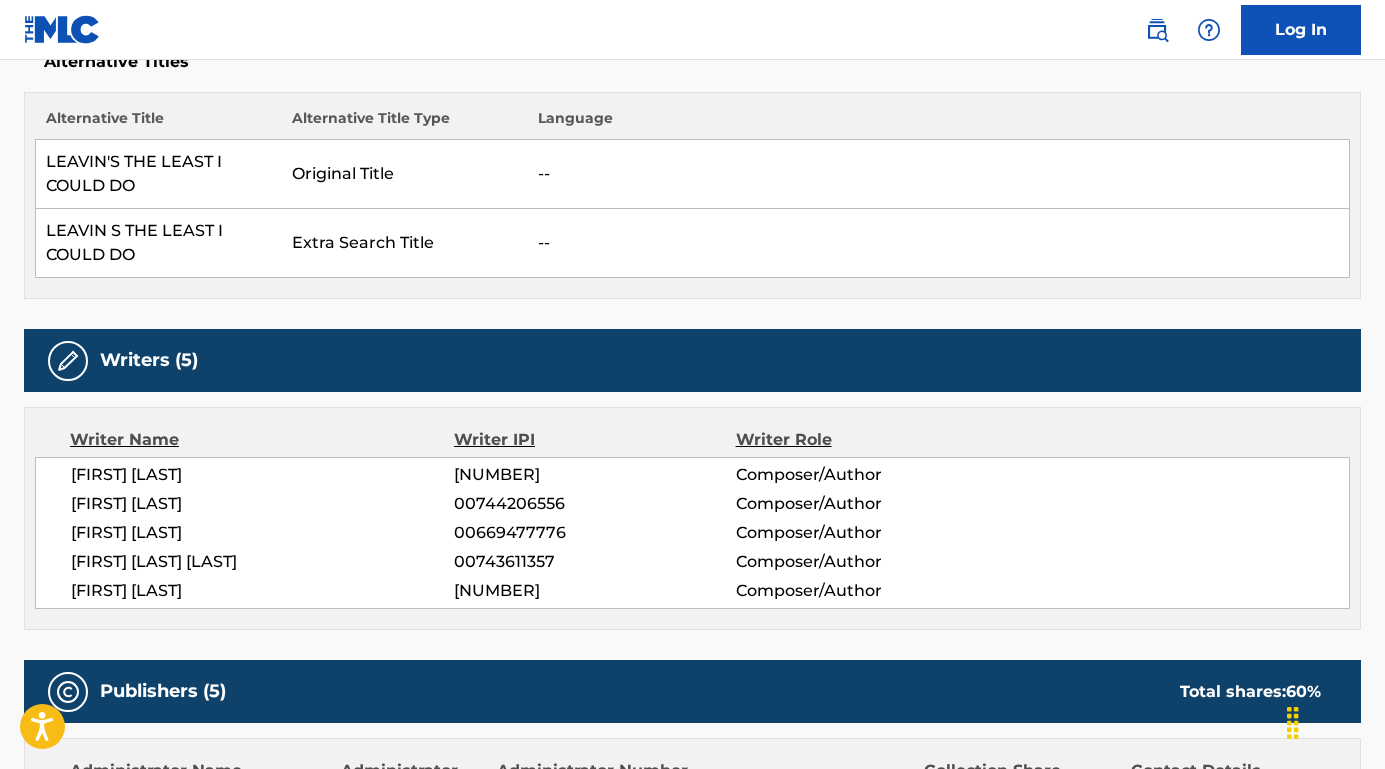 drag, startPoint x: 271, startPoint y: 506, endPoint x: 61, endPoint y: 506, distance: 210 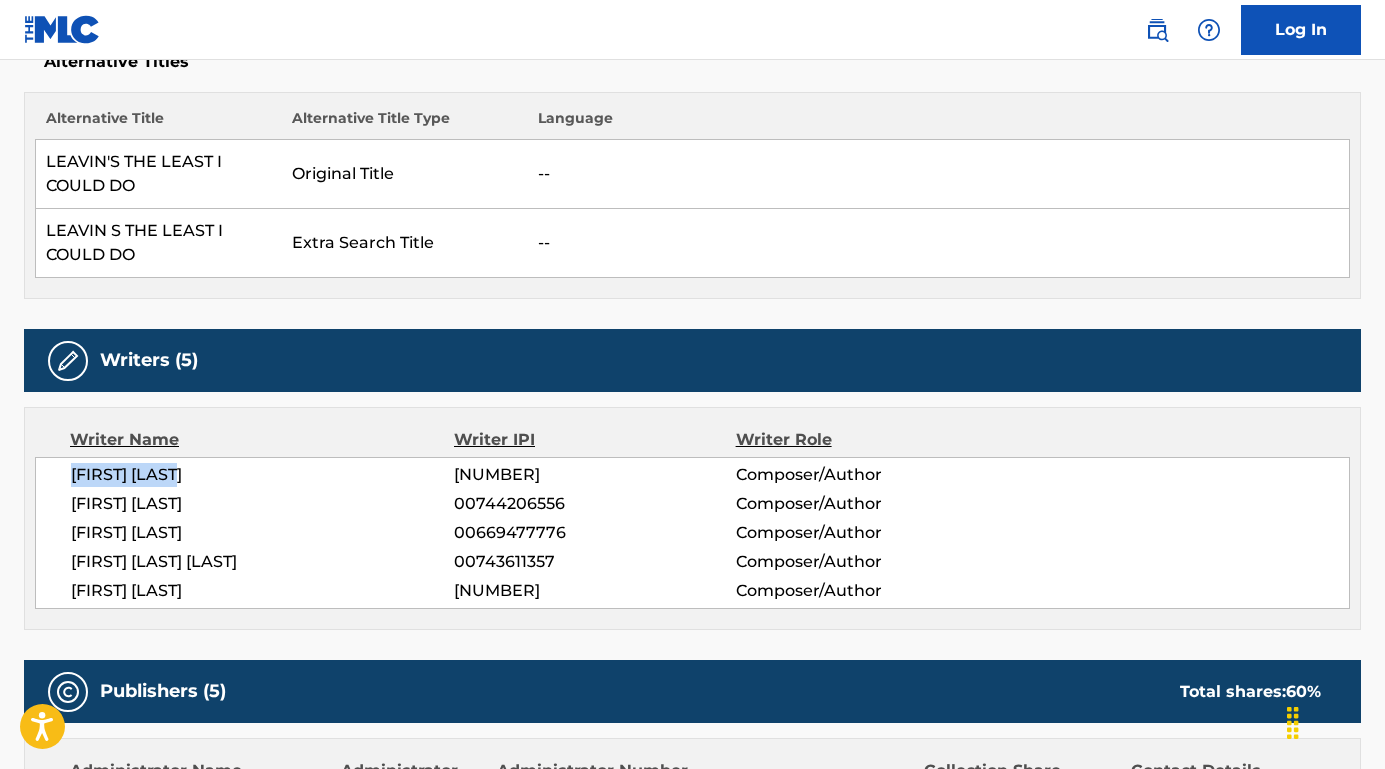 drag, startPoint x: 221, startPoint y: 476, endPoint x: 64, endPoint y: 476, distance: 157 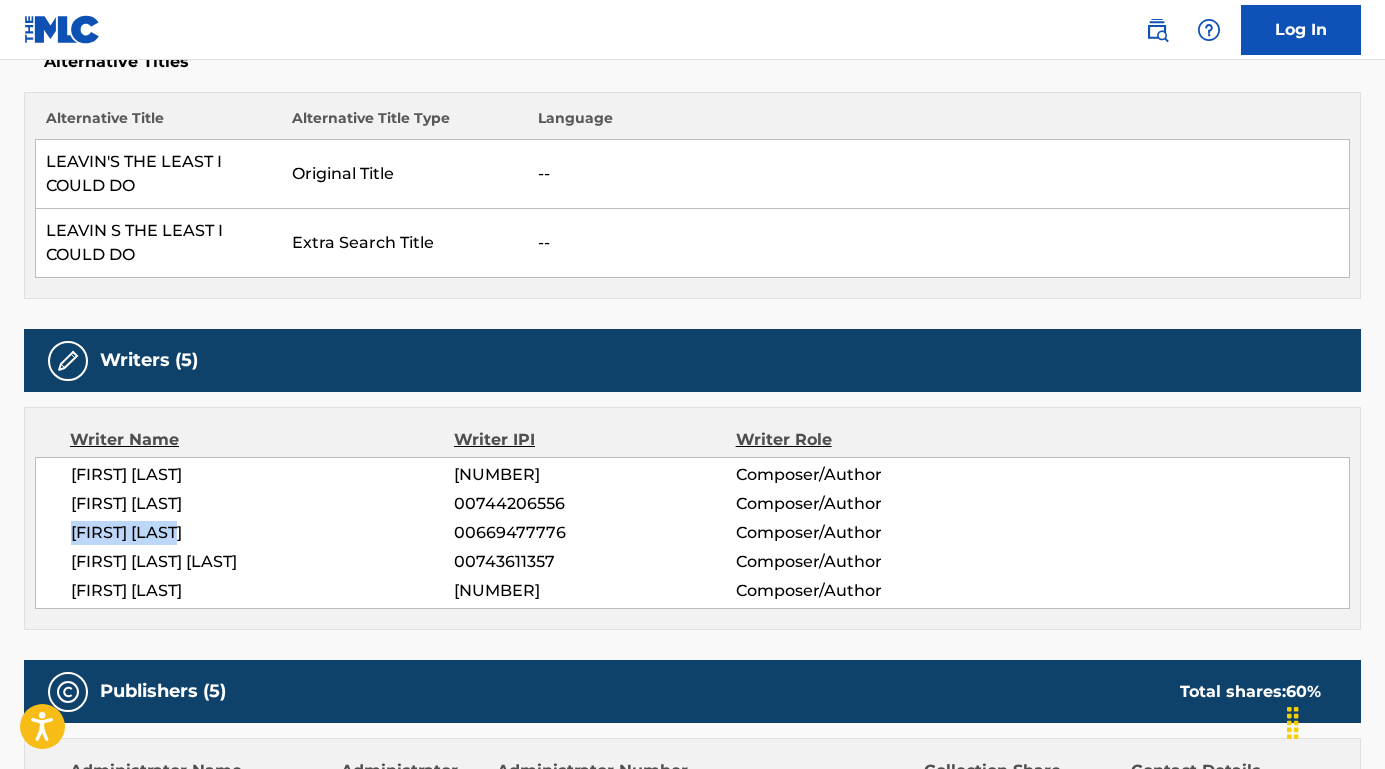 drag, startPoint x: 224, startPoint y: 535, endPoint x: 52, endPoint y: 534, distance: 172.00291 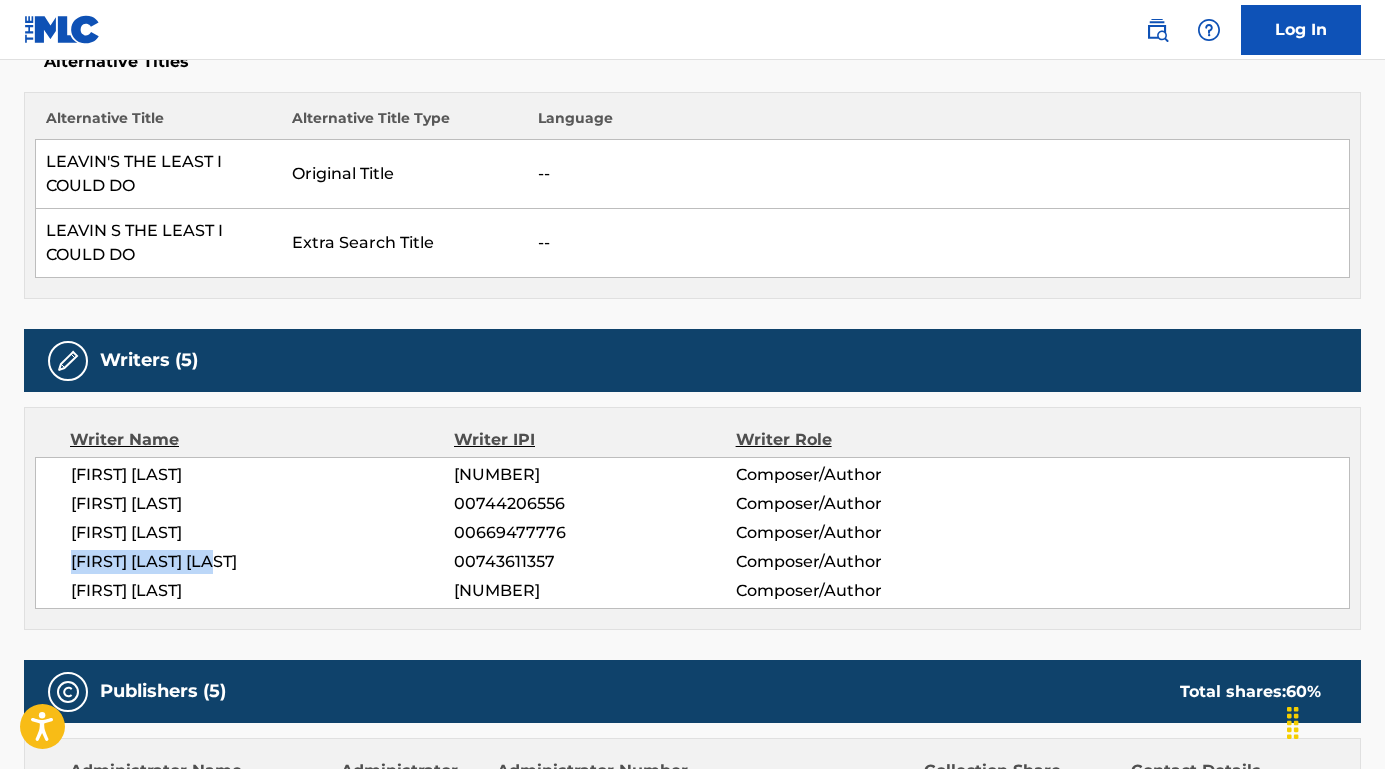 drag, startPoint x: 248, startPoint y: 564, endPoint x: 42, endPoint y: 563, distance: 206.00243 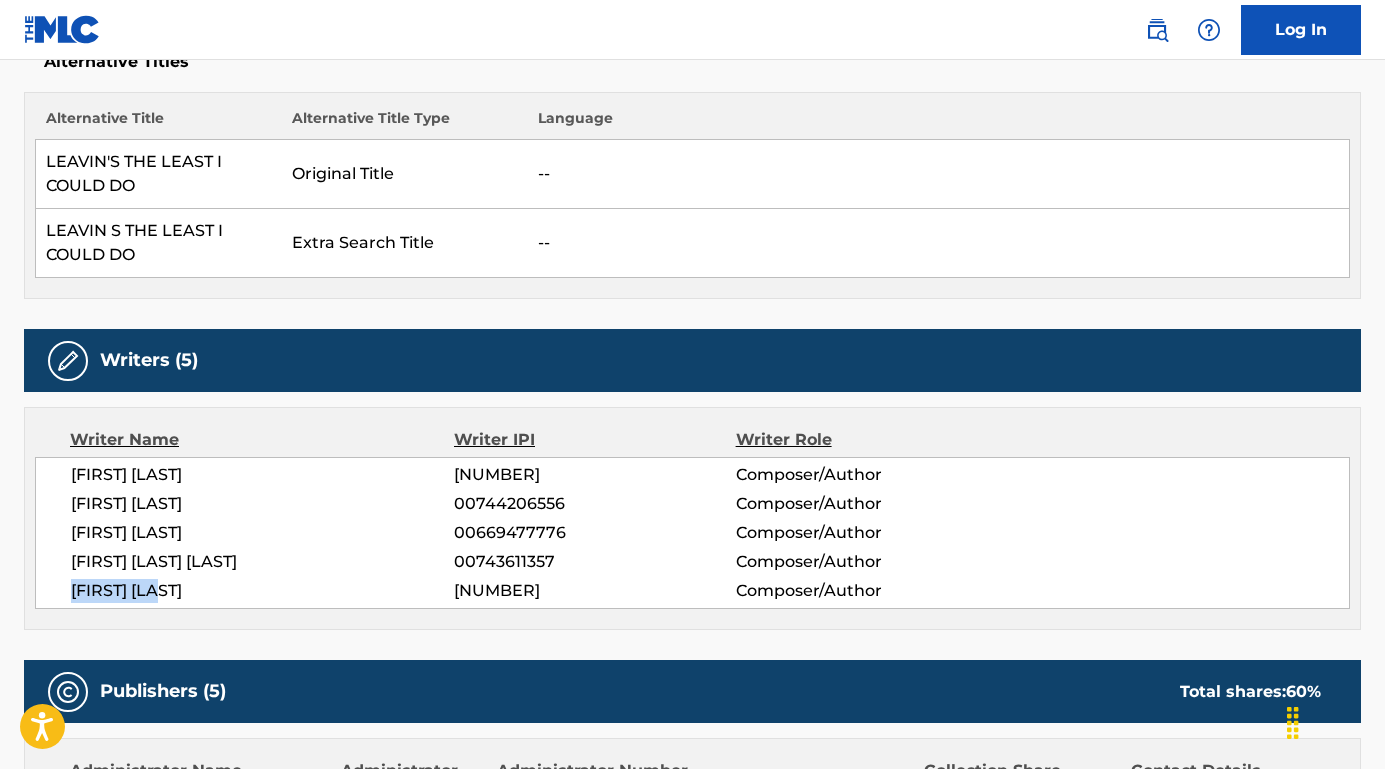 drag, startPoint x: 182, startPoint y: 593, endPoint x: -16, endPoint y: 592, distance: 198.00252 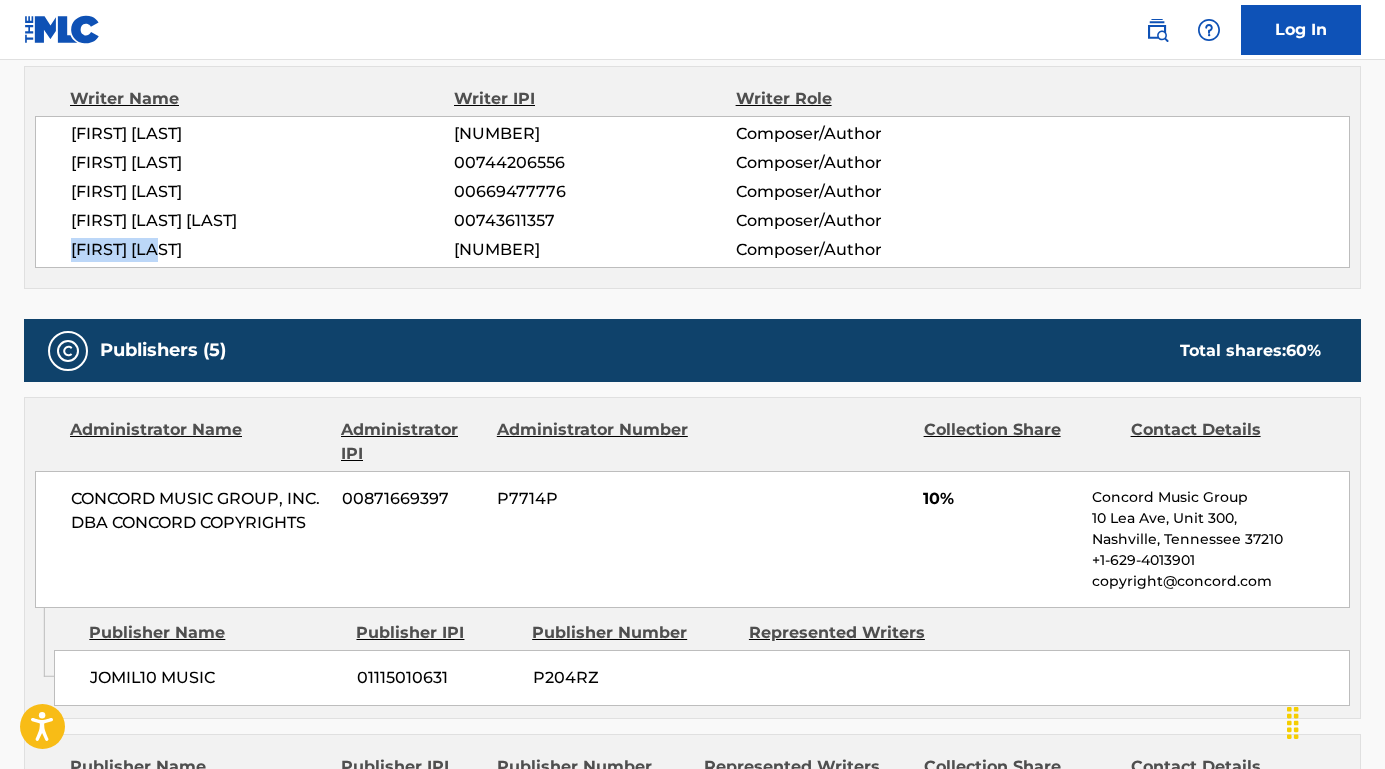 scroll, scrollTop: 958, scrollLeft: 0, axis: vertical 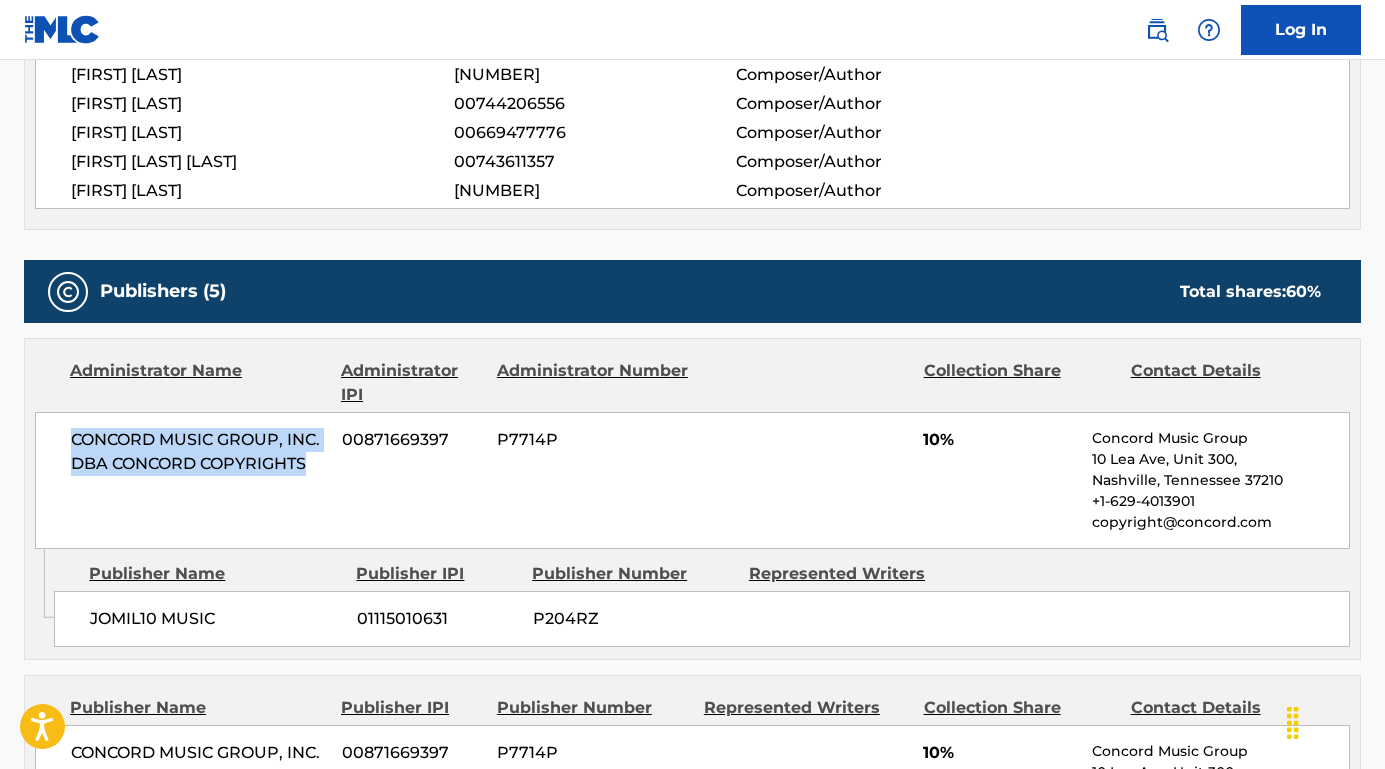 drag, startPoint x: 309, startPoint y: 469, endPoint x: 44, endPoint y: 425, distance: 268.628 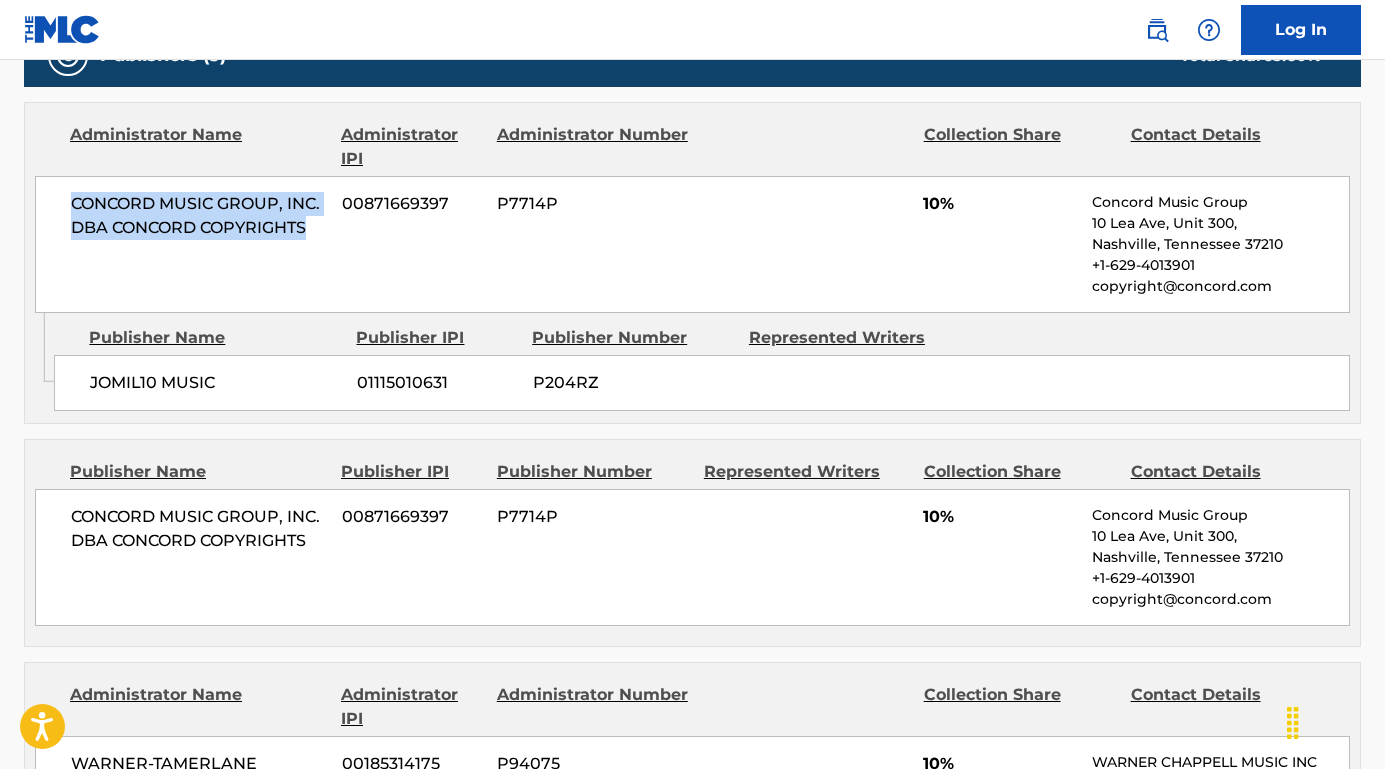 scroll, scrollTop: 1240, scrollLeft: 0, axis: vertical 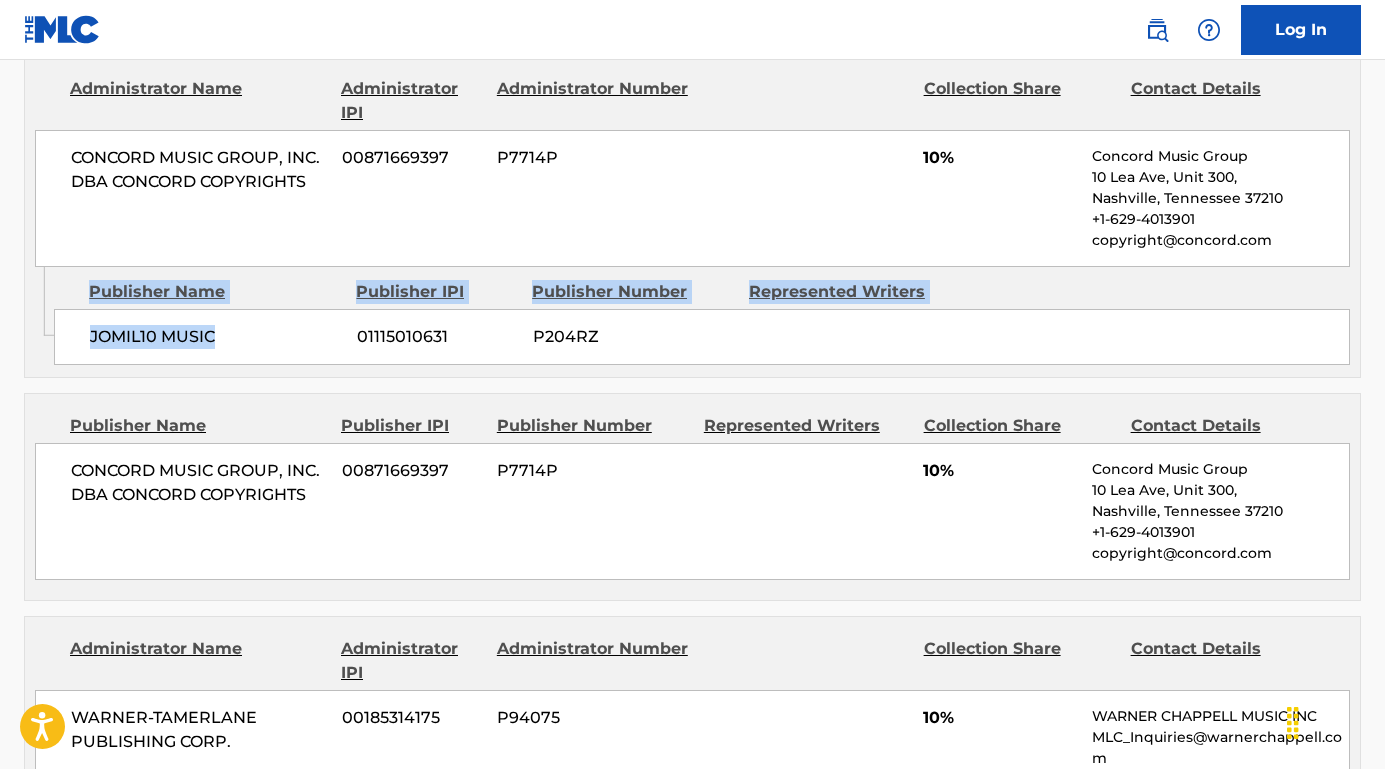 drag, startPoint x: 237, startPoint y: 336, endPoint x: 54, endPoint y: 332, distance: 183.04372 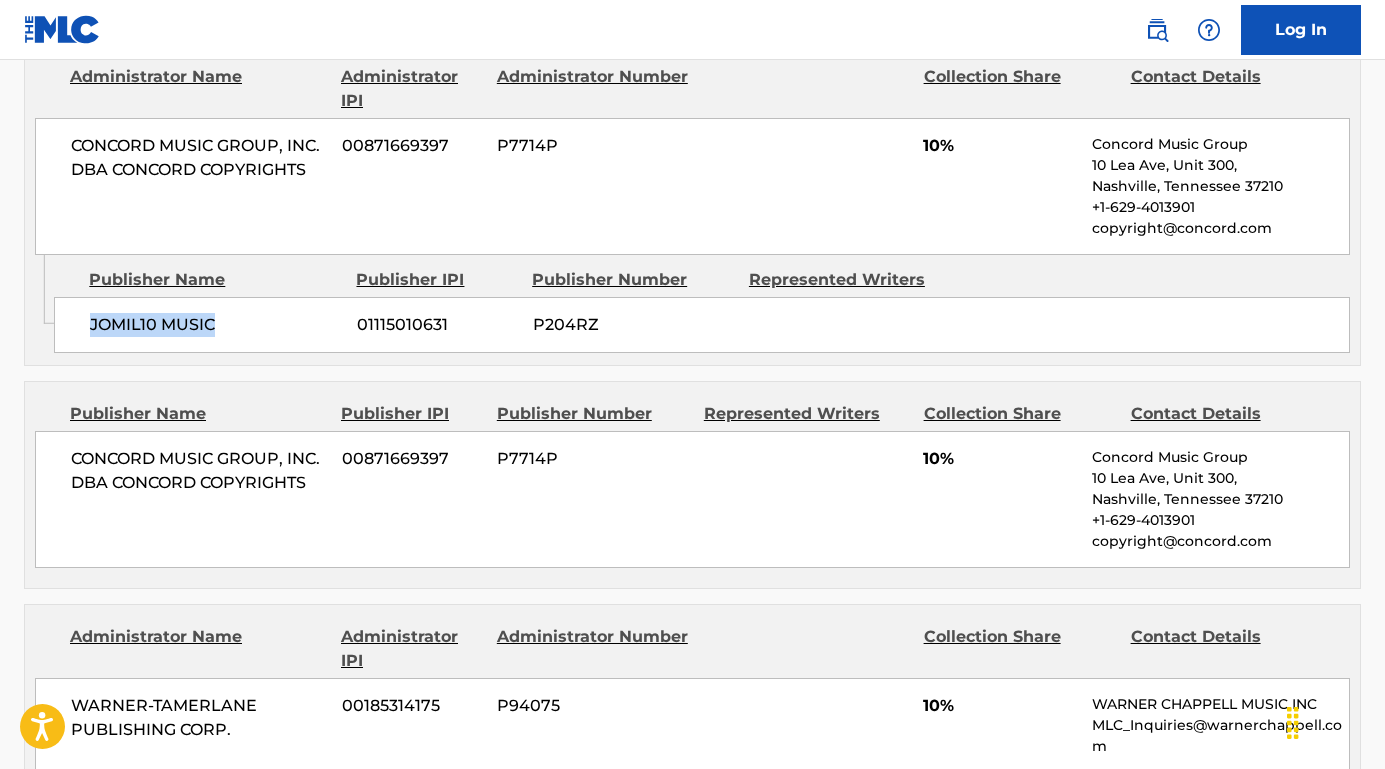 scroll, scrollTop: 1634, scrollLeft: 0, axis: vertical 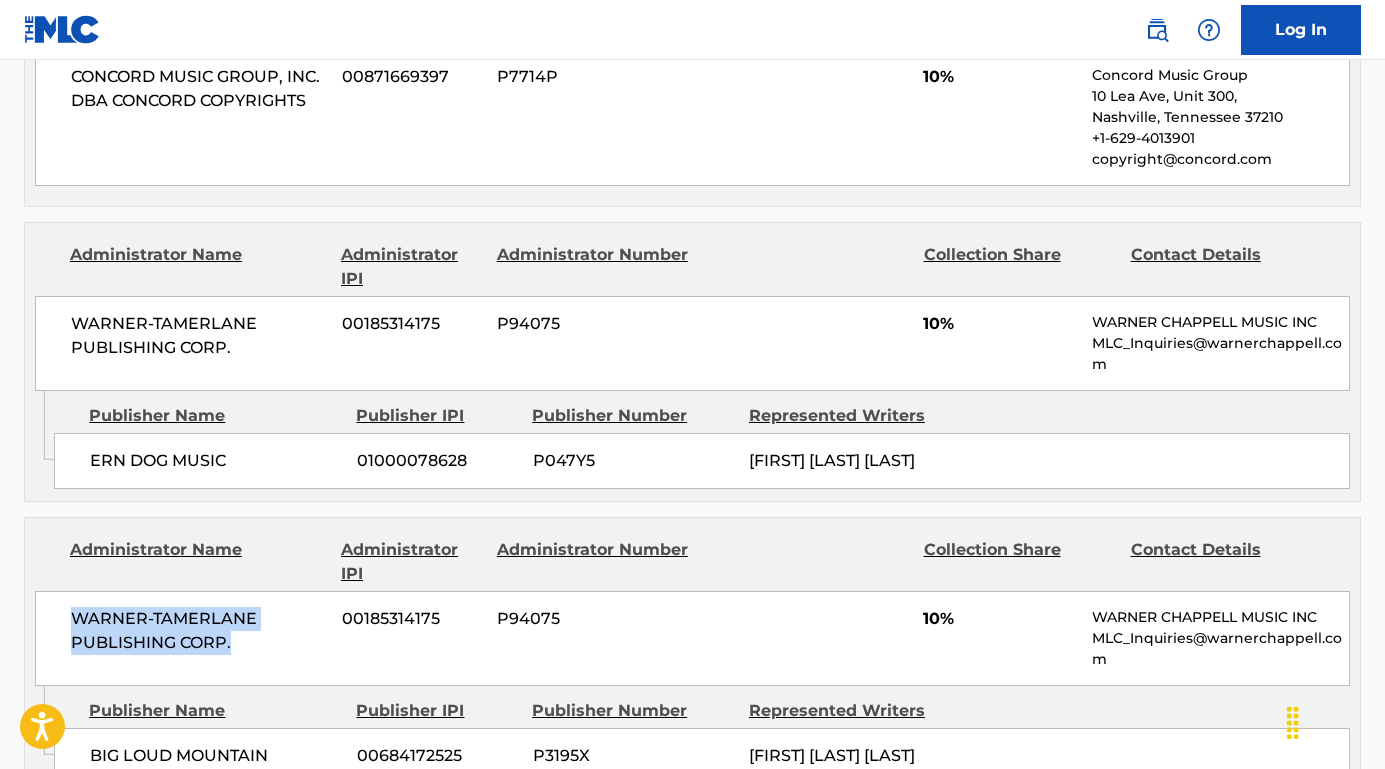 drag, startPoint x: 240, startPoint y: 637, endPoint x: 6, endPoint y: 618, distance: 234.7701 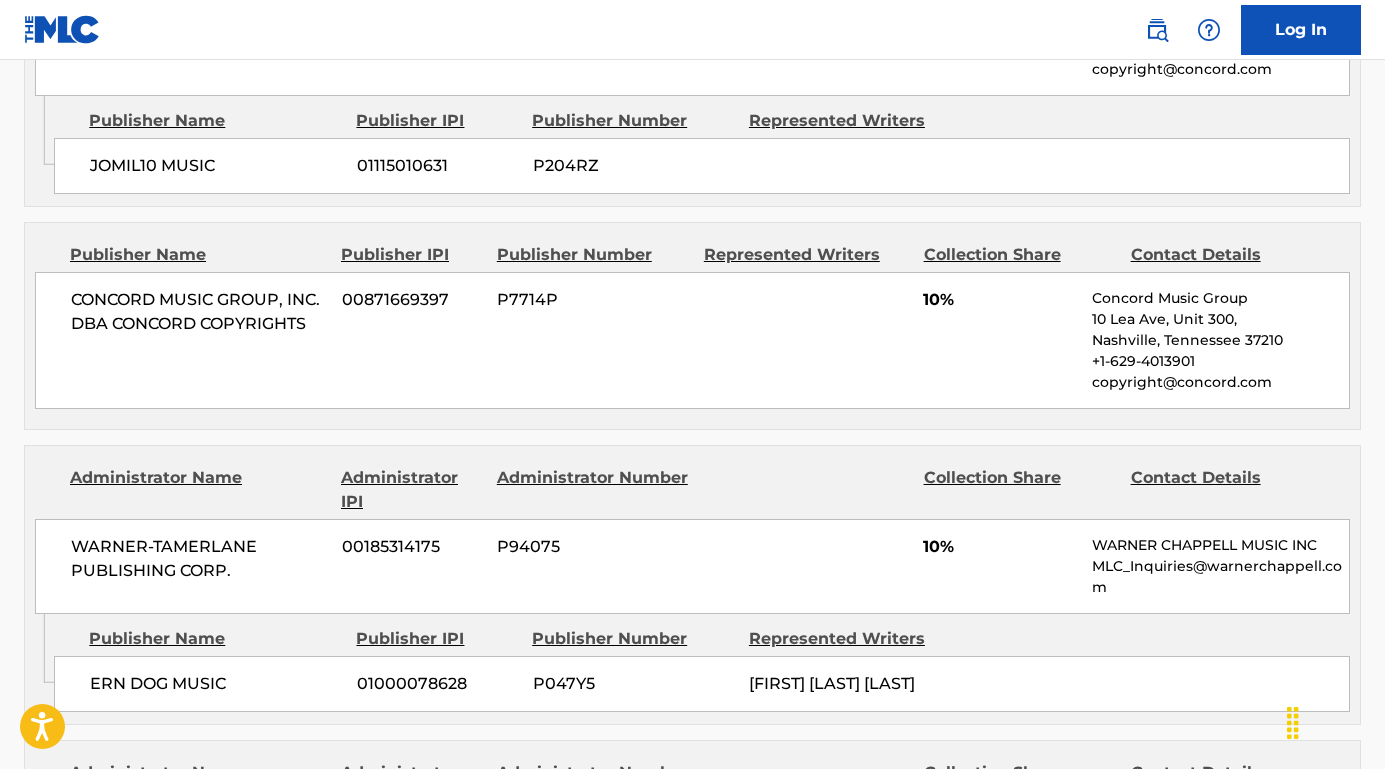 scroll, scrollTop: 1535, scrollLeft: 0, axis: vertical 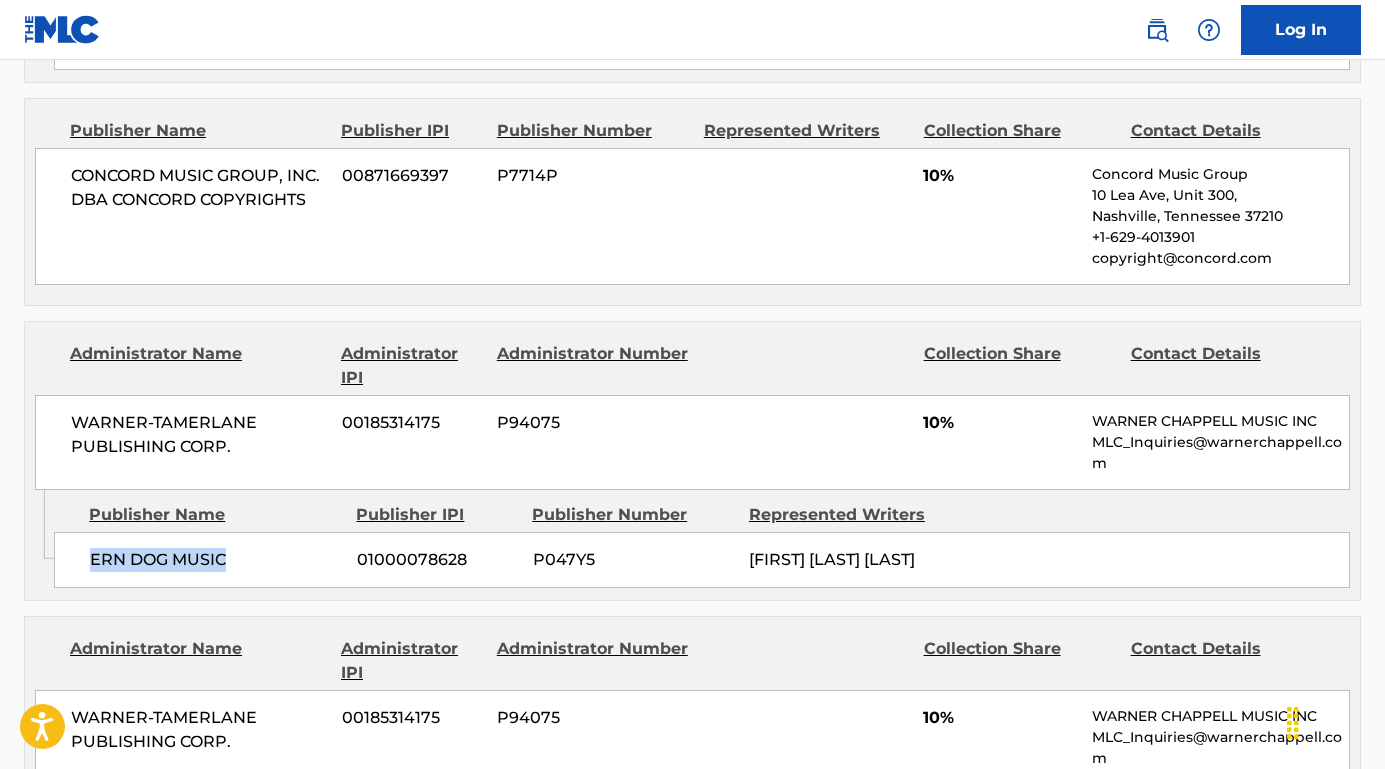 drag, startPoint x: 227, startPoint y: 557, endPoint x: 70, endPoint y: 556, distance: 157.00319 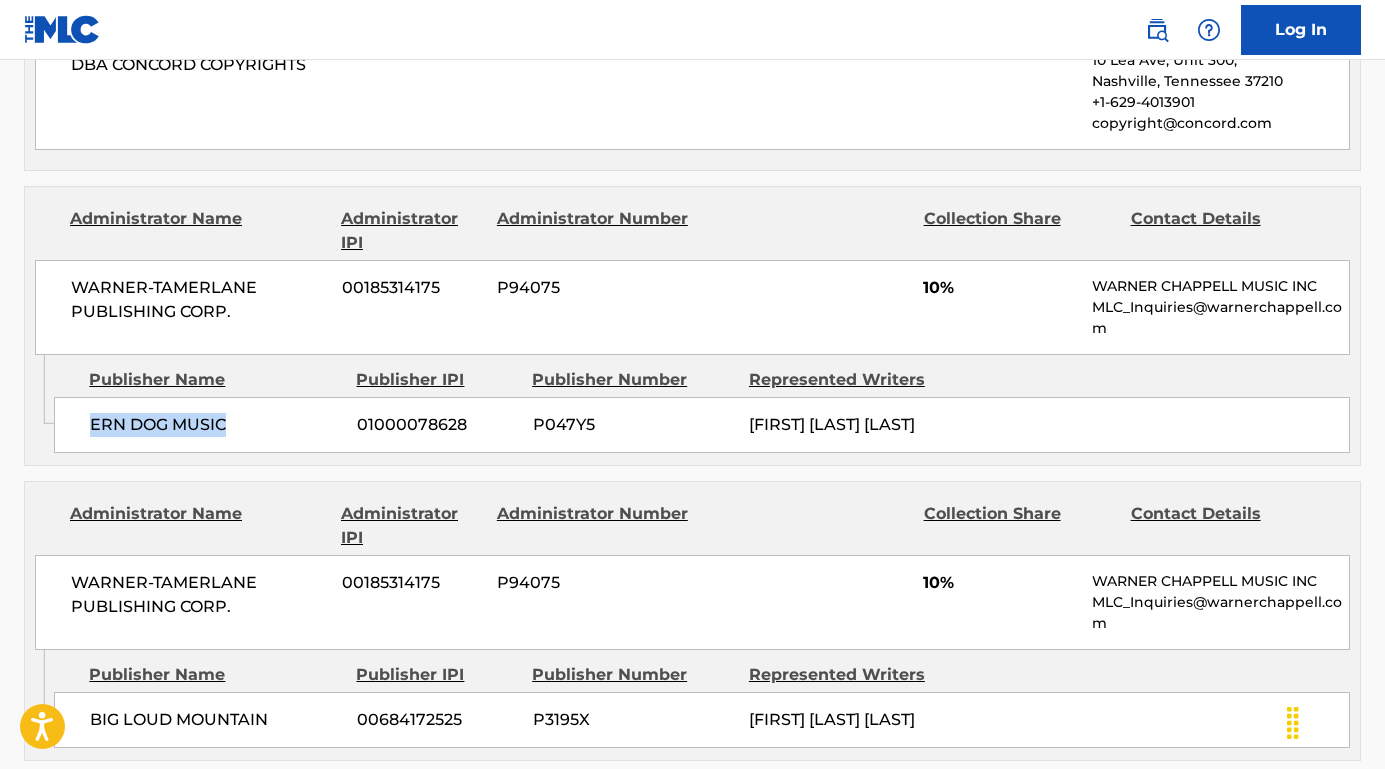 scroll, scrollTop: 1807, scrollLeft: 0, axis: vertical 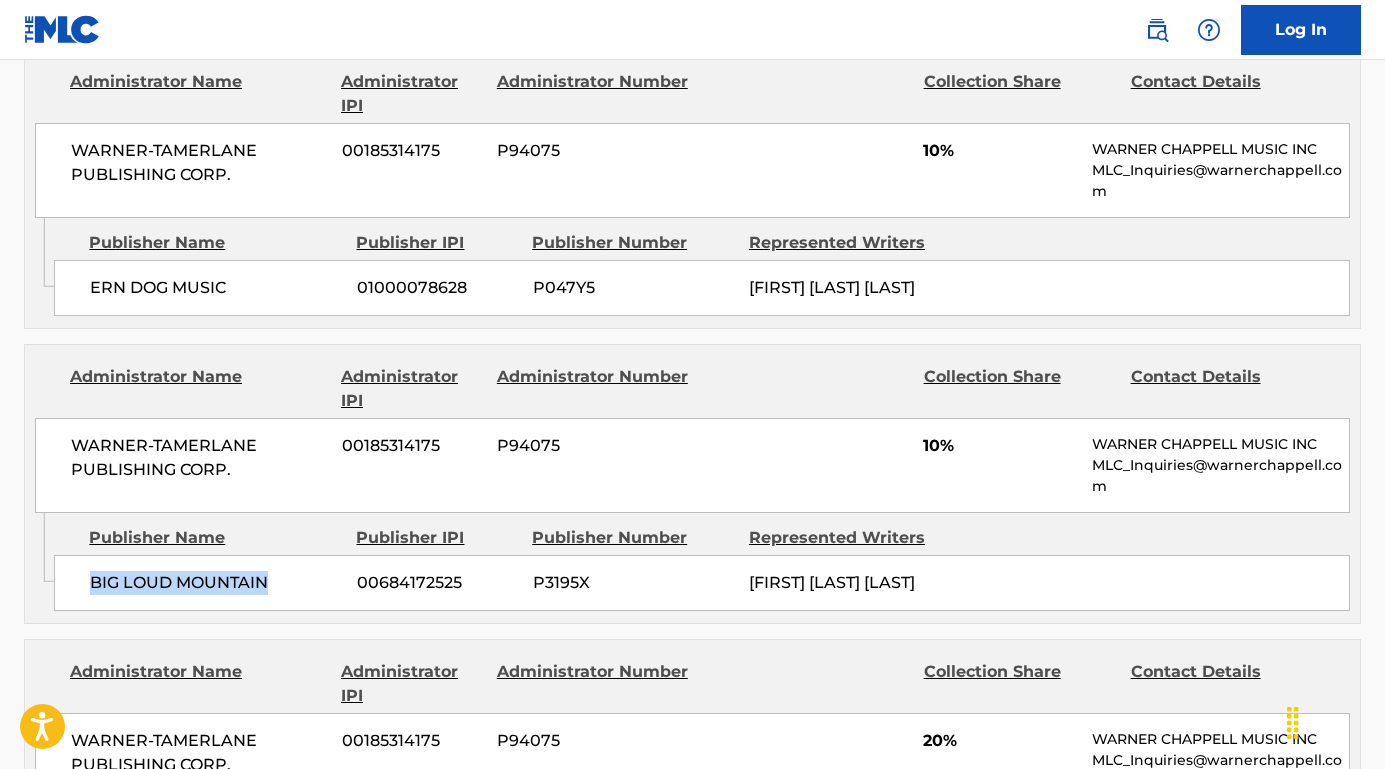 drag, startPoint x: 273, startPoint y: 585, endPoint x: 88, endPoint y: 580, distance: 185.06755 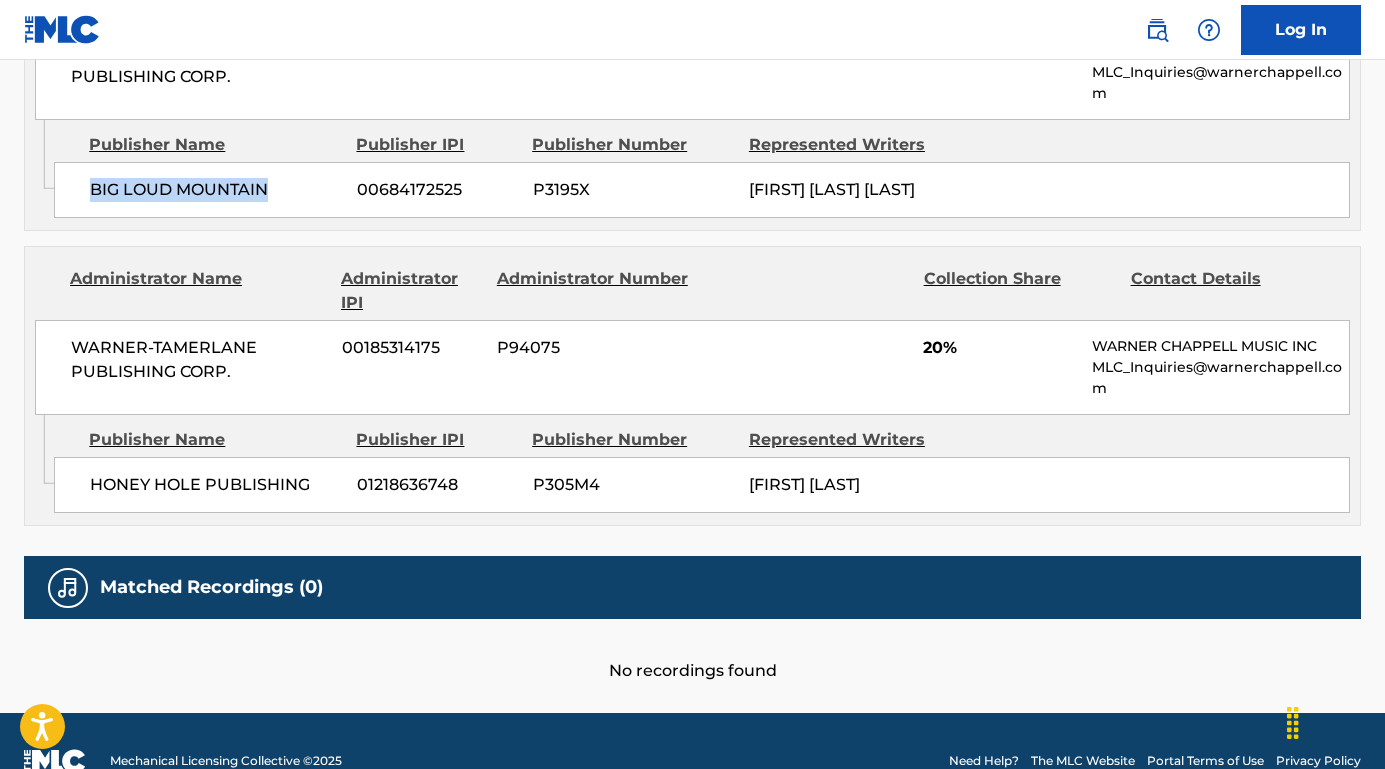 scroll, scrollTop: 2242, scrollLeft: 0, axis: vertical 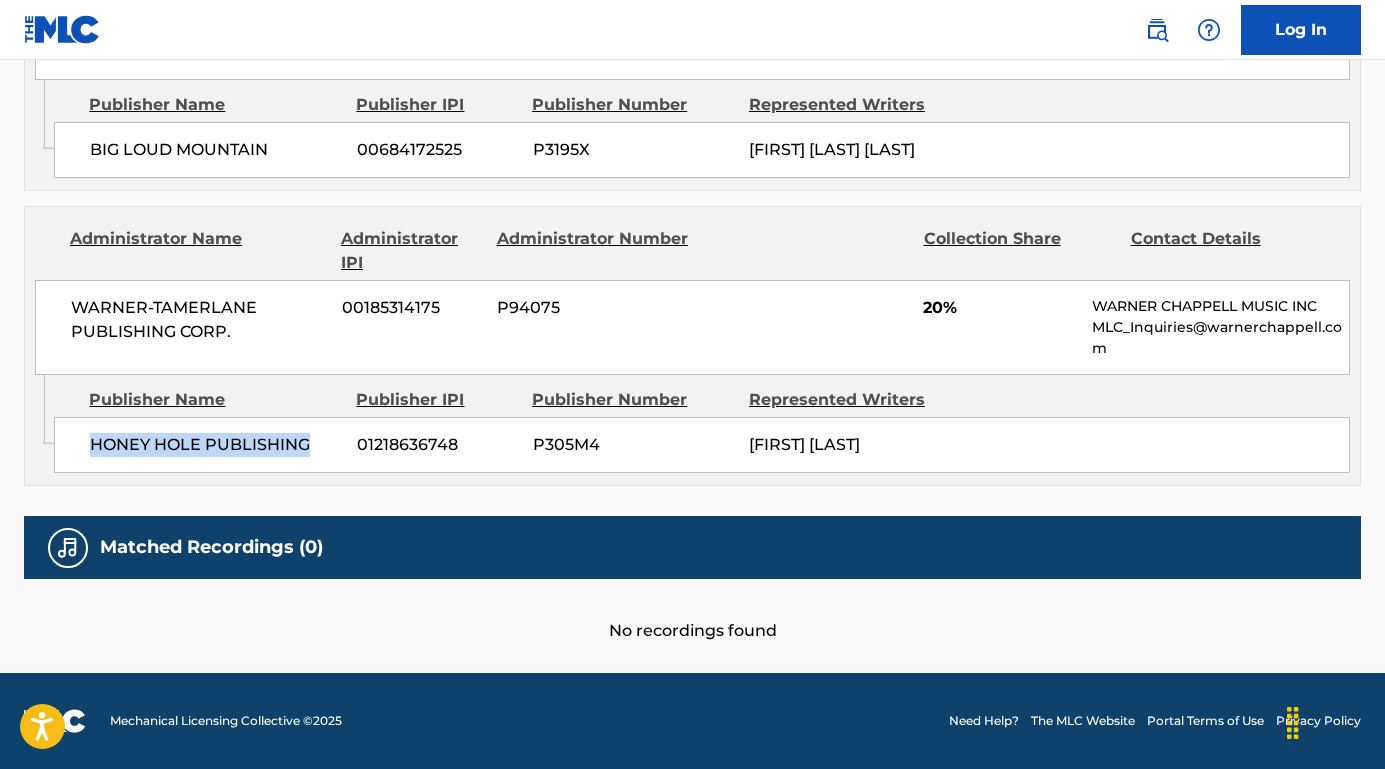 drag, startPoint x: 314, startPoint y: 436, endPoint x: 91, endPoint y: 433, distance: 223.02017 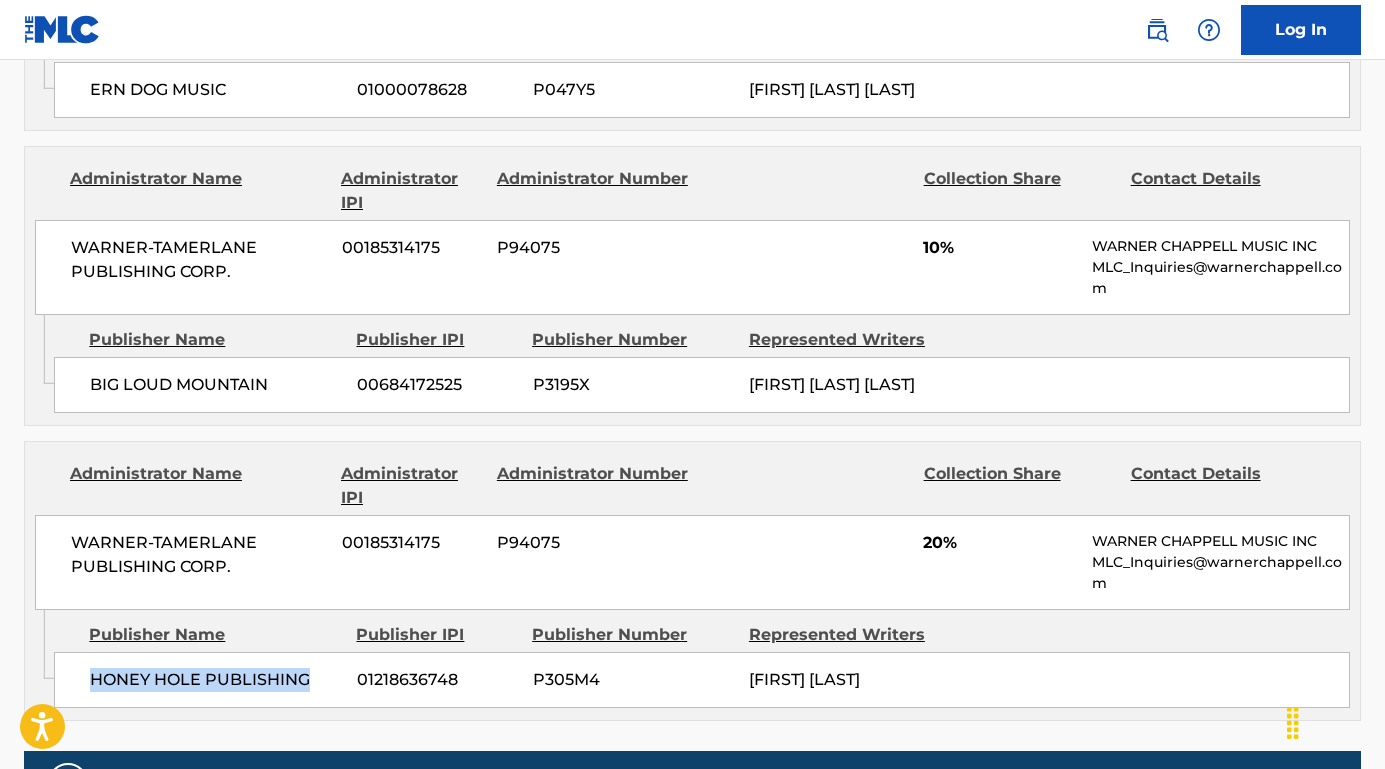 scroll, scrollTop: 2008, scrollLeft: 0, axis: vertical 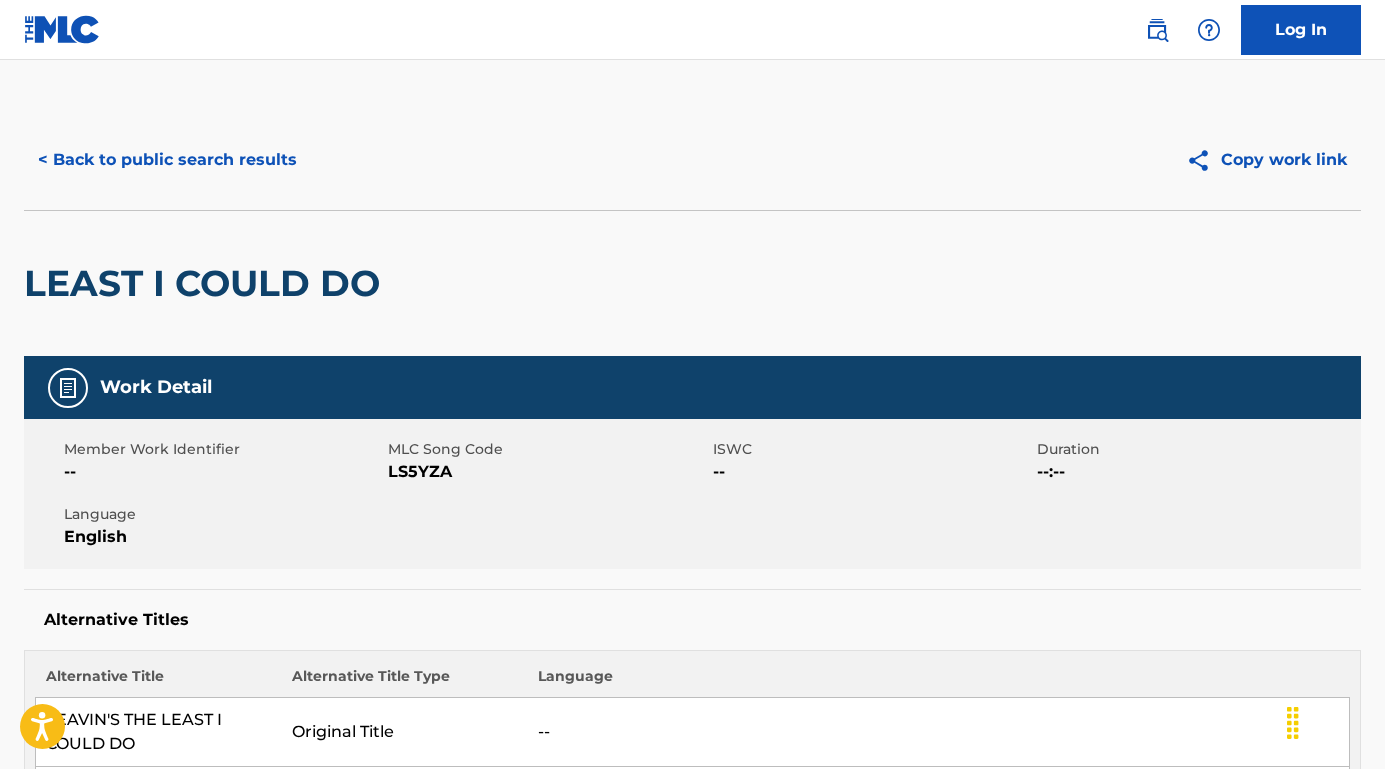 click on "< Back to public search results" at bounding box center (167, 160) 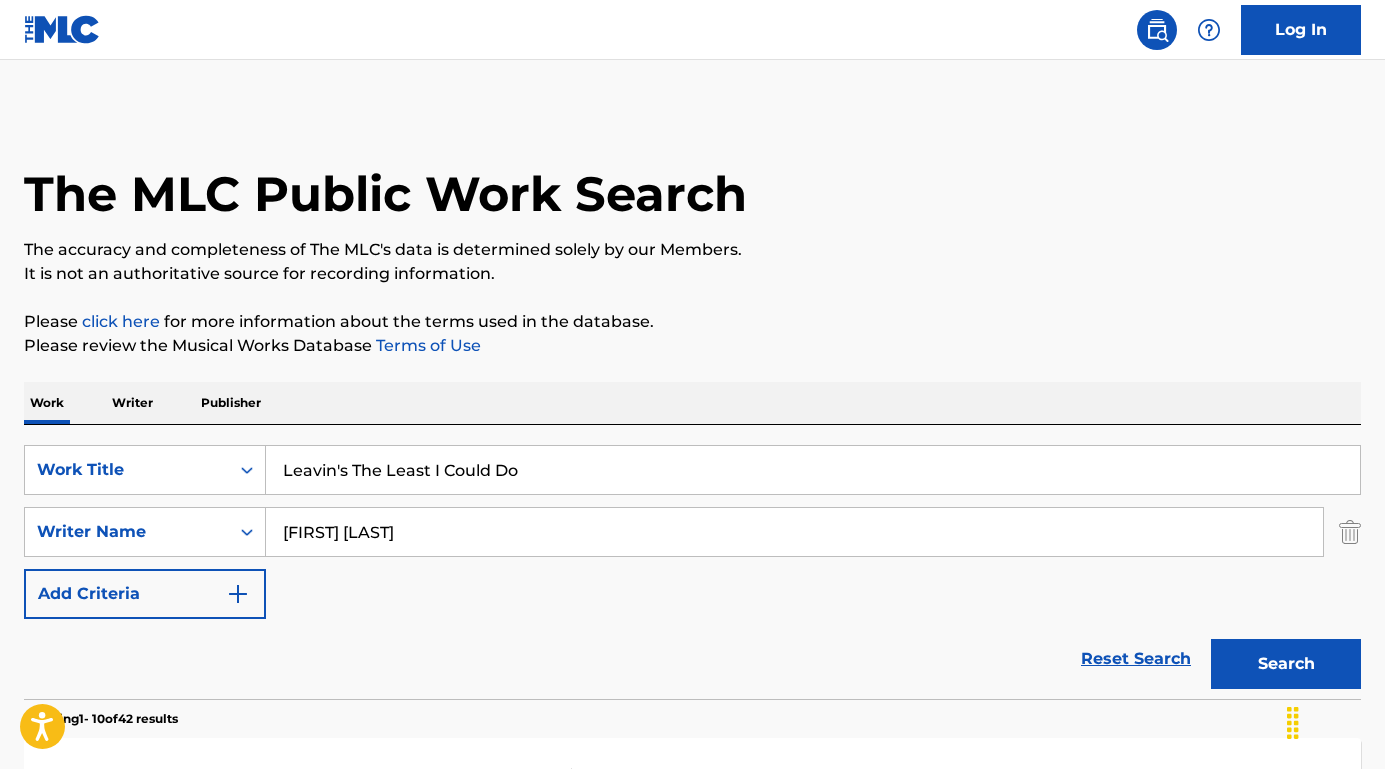 drag, startPoint x: 528, startPoint y: 302, endPoint x: 249, endPoint y: 299, distance: 279.01614 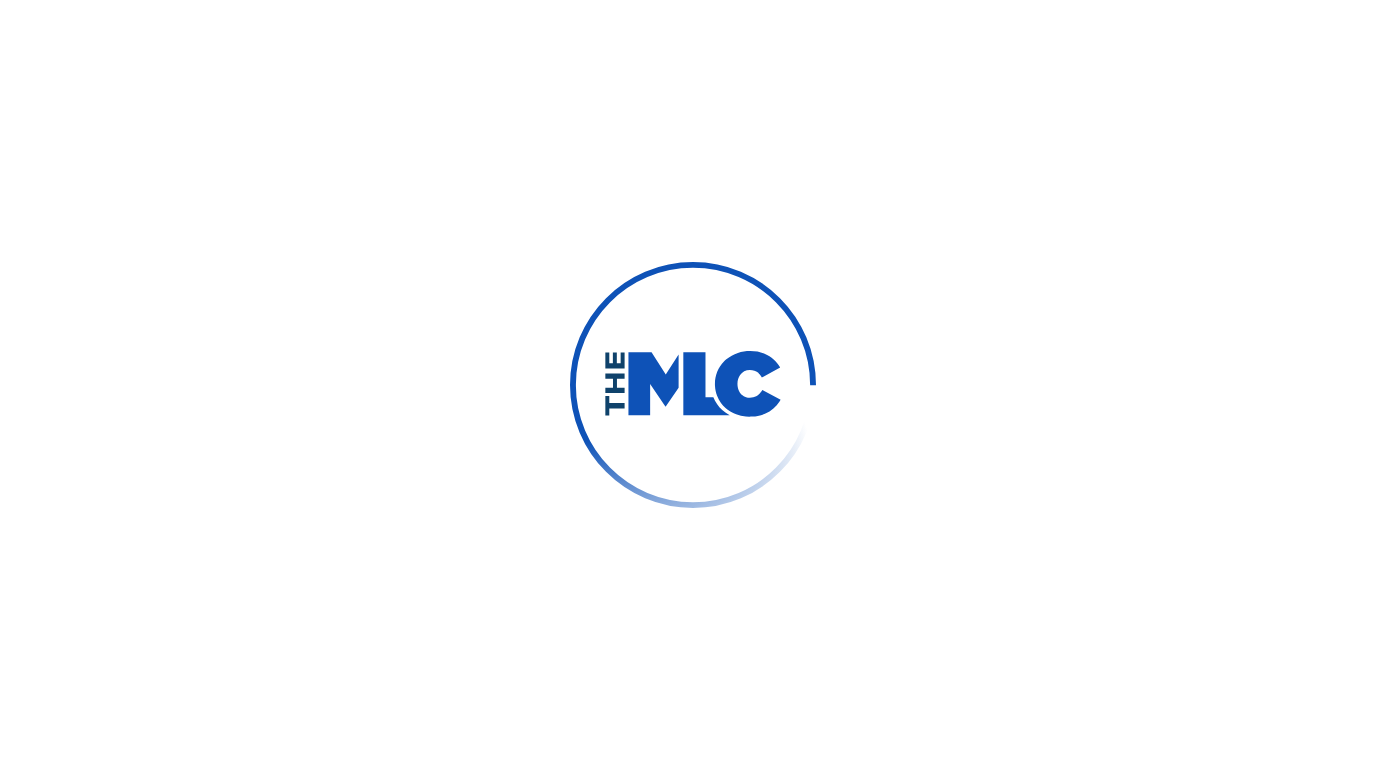 scroll, scrollTop: 0, scrollLeft: 0, axis: both 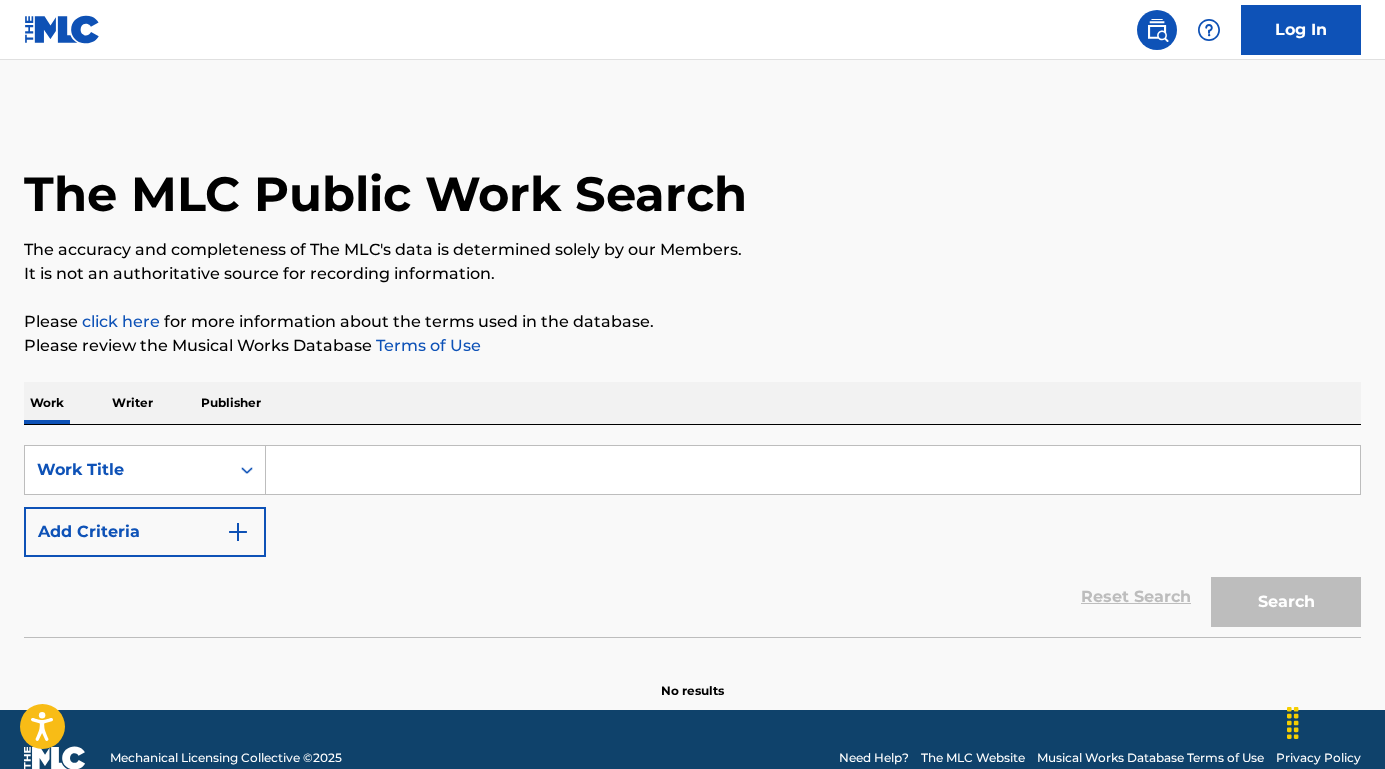 click at bounding box center (813, 470) 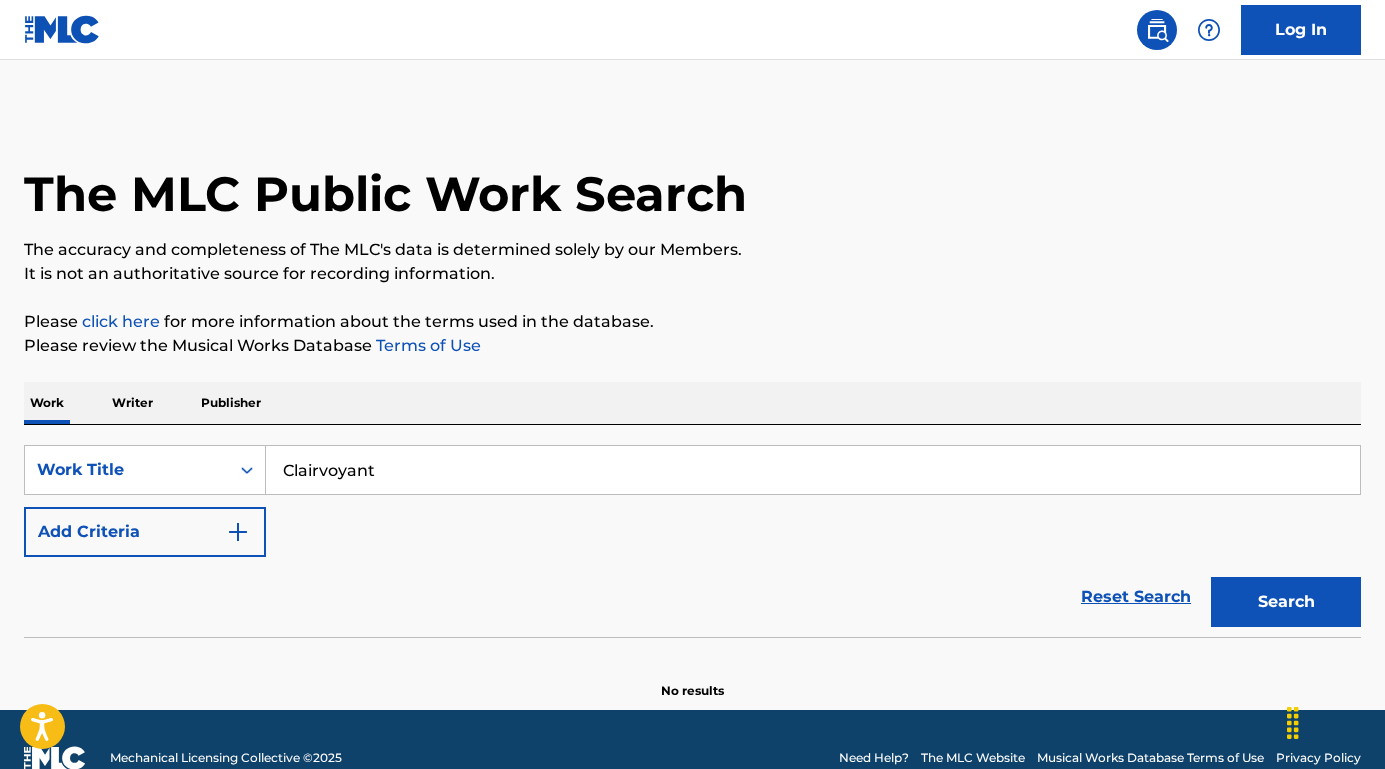 type on "Clairvoyant" 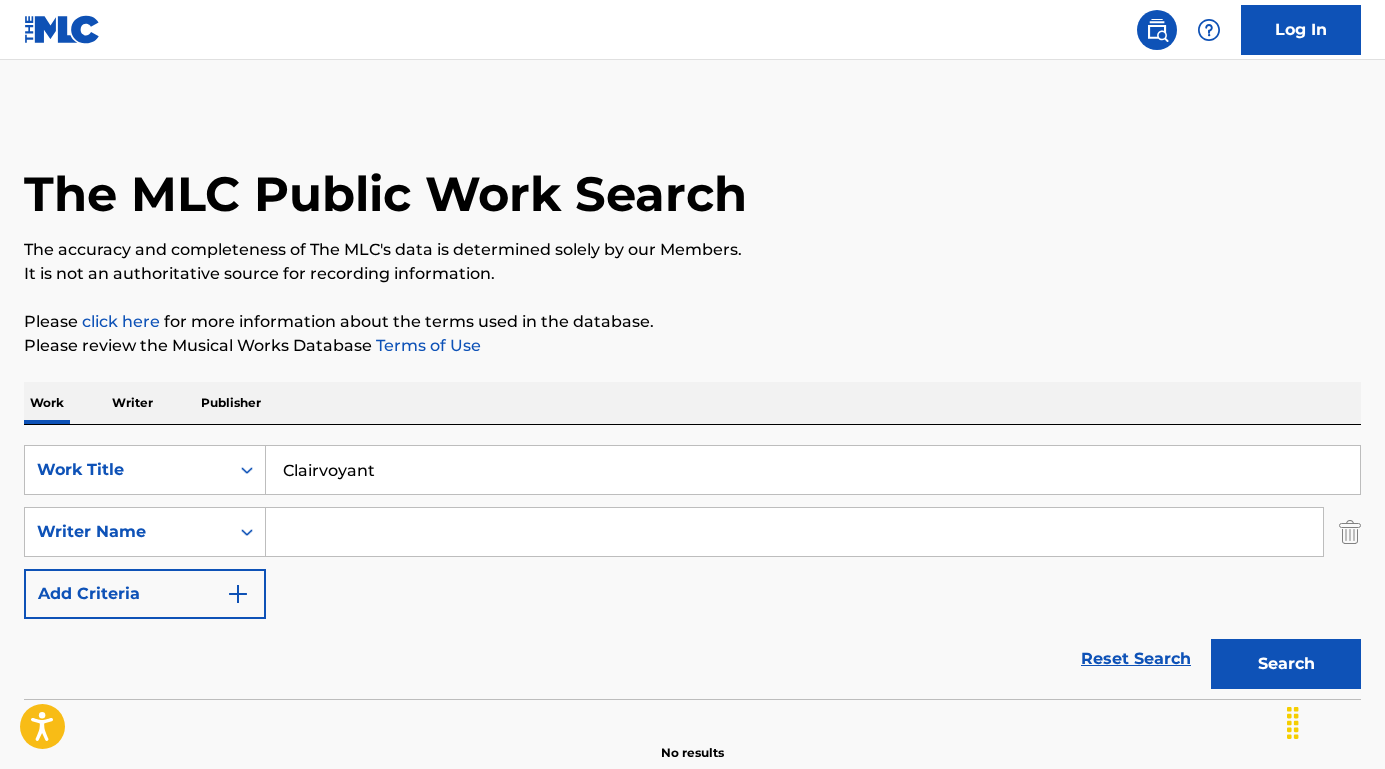 click at bounding box center (794, 532) 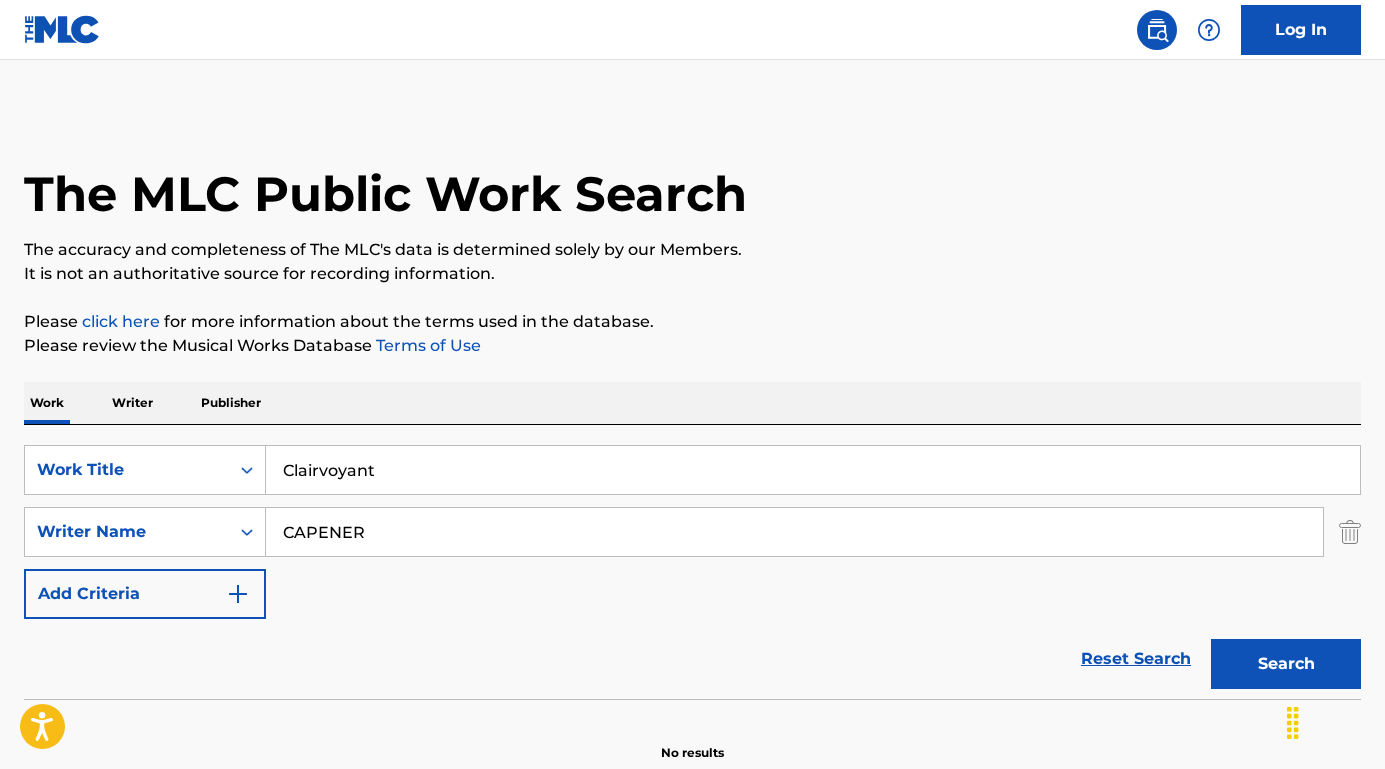type on "CAPENER" 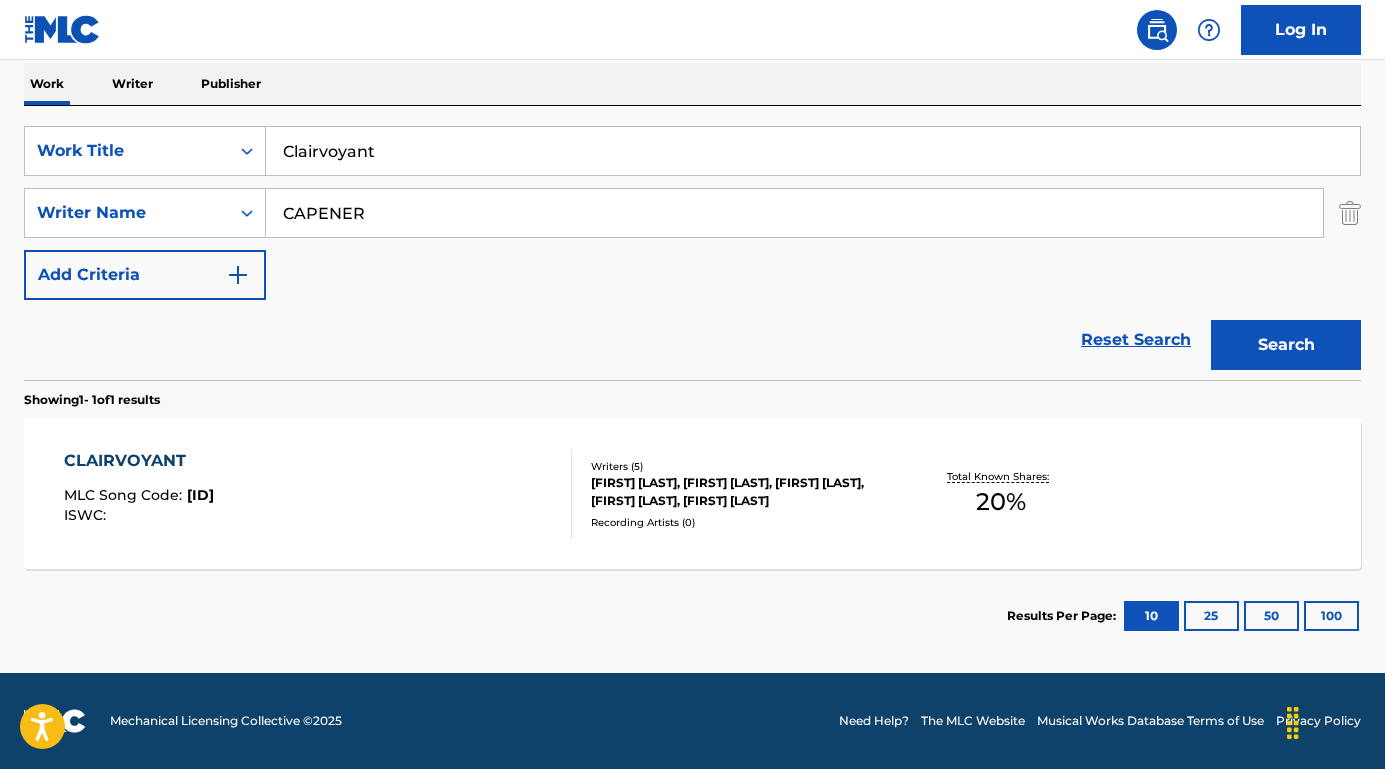 scroll, scrollTop: 319, scrollLeft: 0, axis: vertical 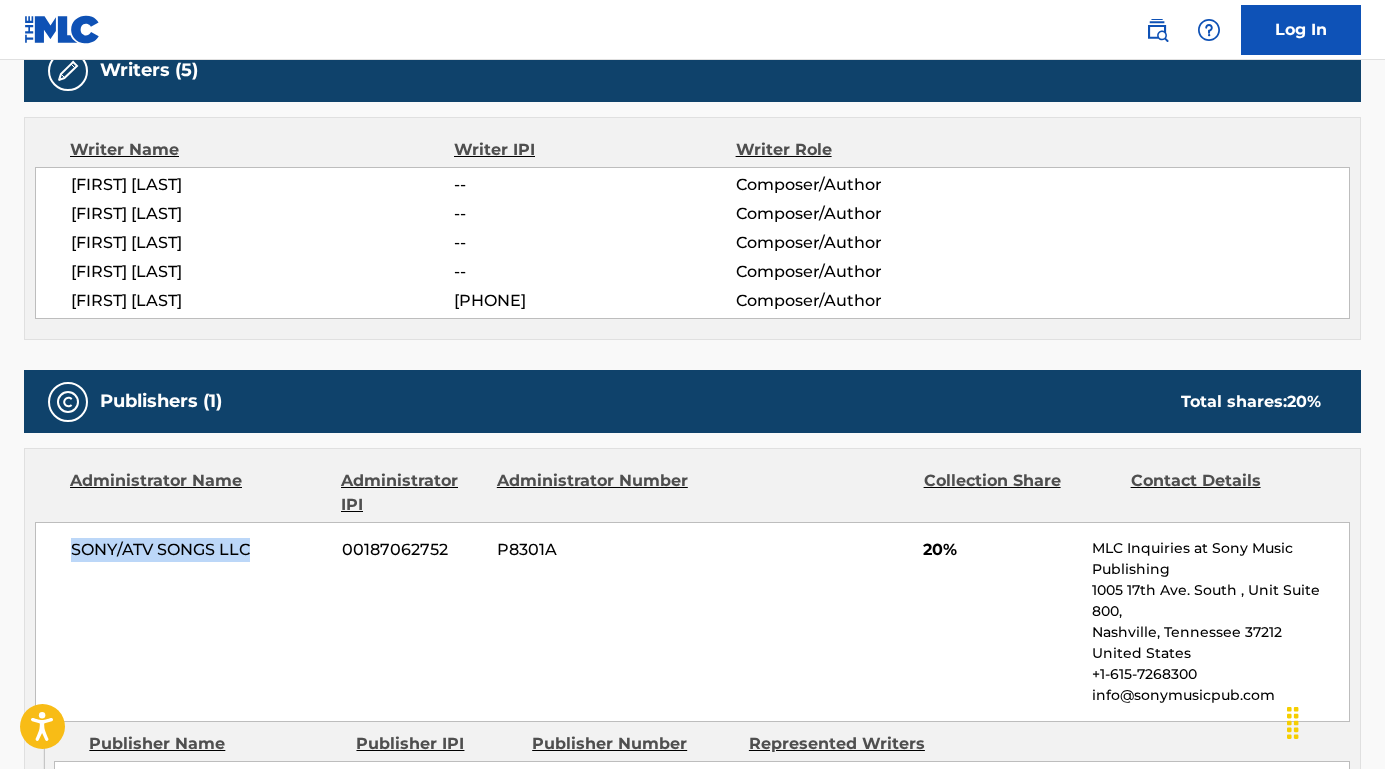 drag, startPoint x: 263, startPoint y: 545, endPoint x: 68, endPoint y: 545, distance: 195 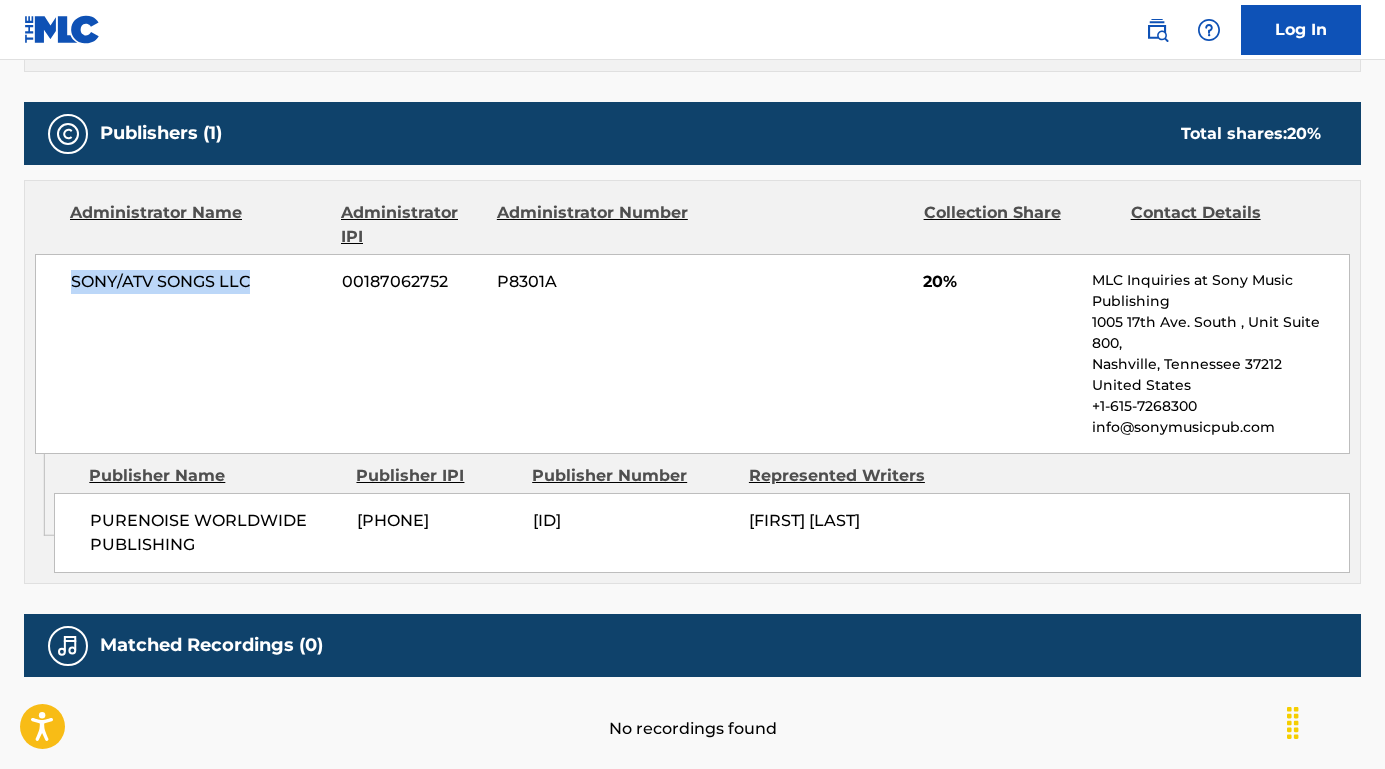 scroll, scrollTop: 951, scrollLeft: 0, axis: vertical 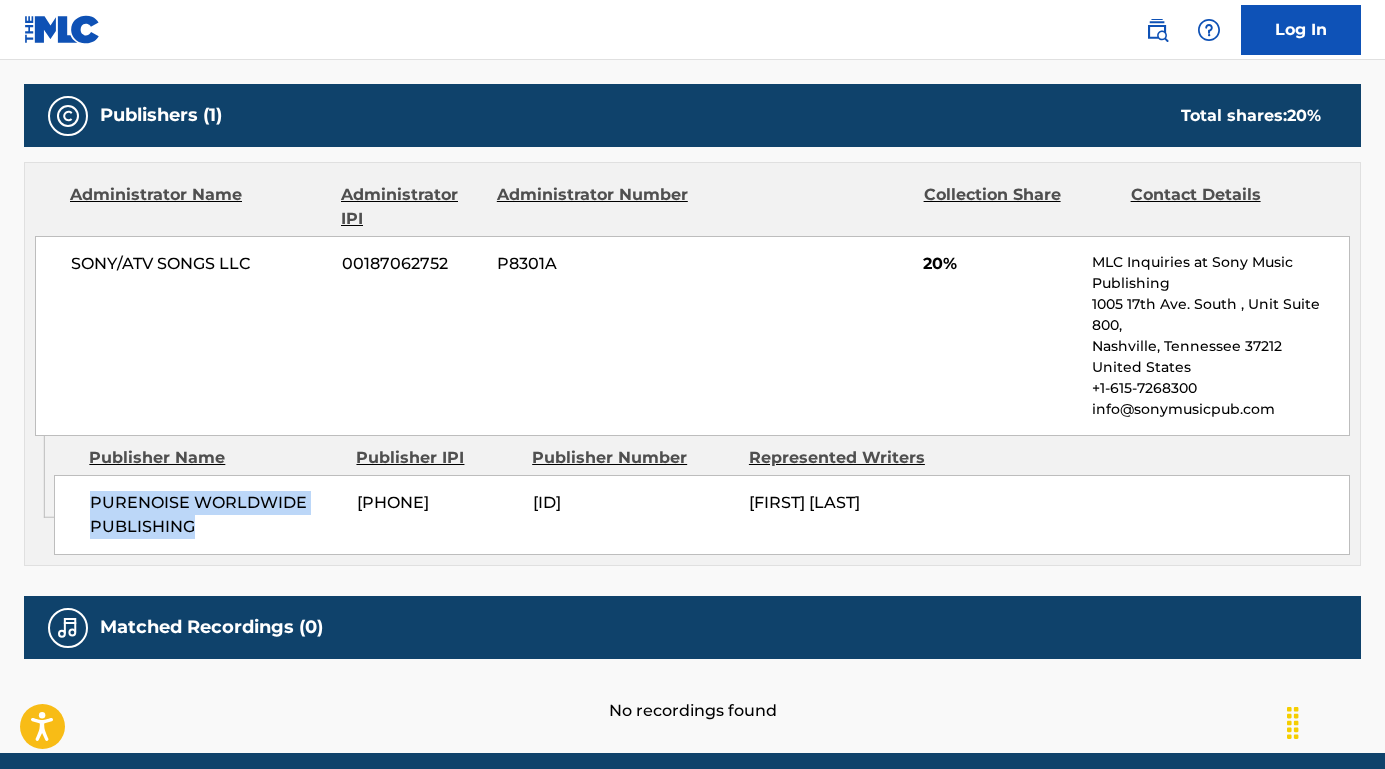 drag, startPoint x: 226, startPoint y: 520, endPoint x: 59, endPoint y: 501, distance: 168.07736 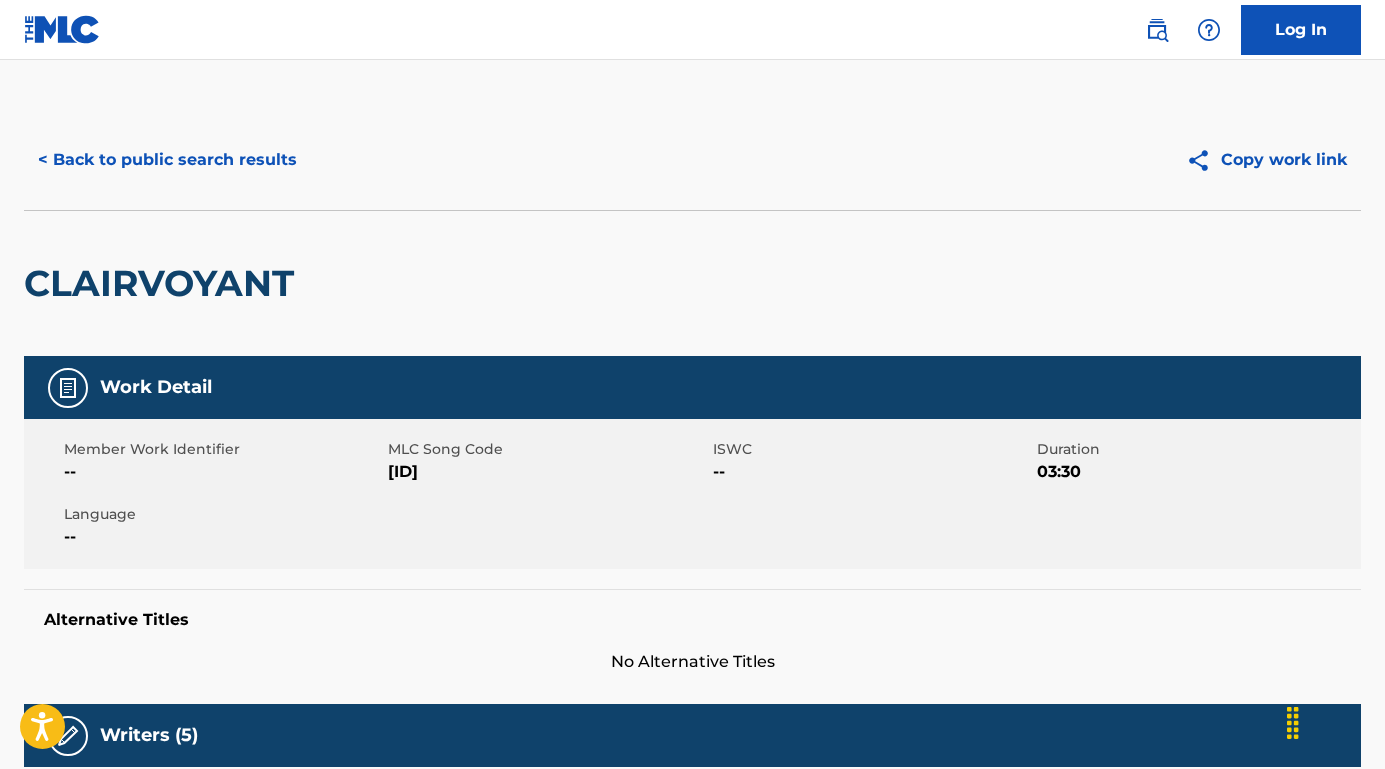scroll, scrollTop: 0, scrollLeft: 0, axis: both 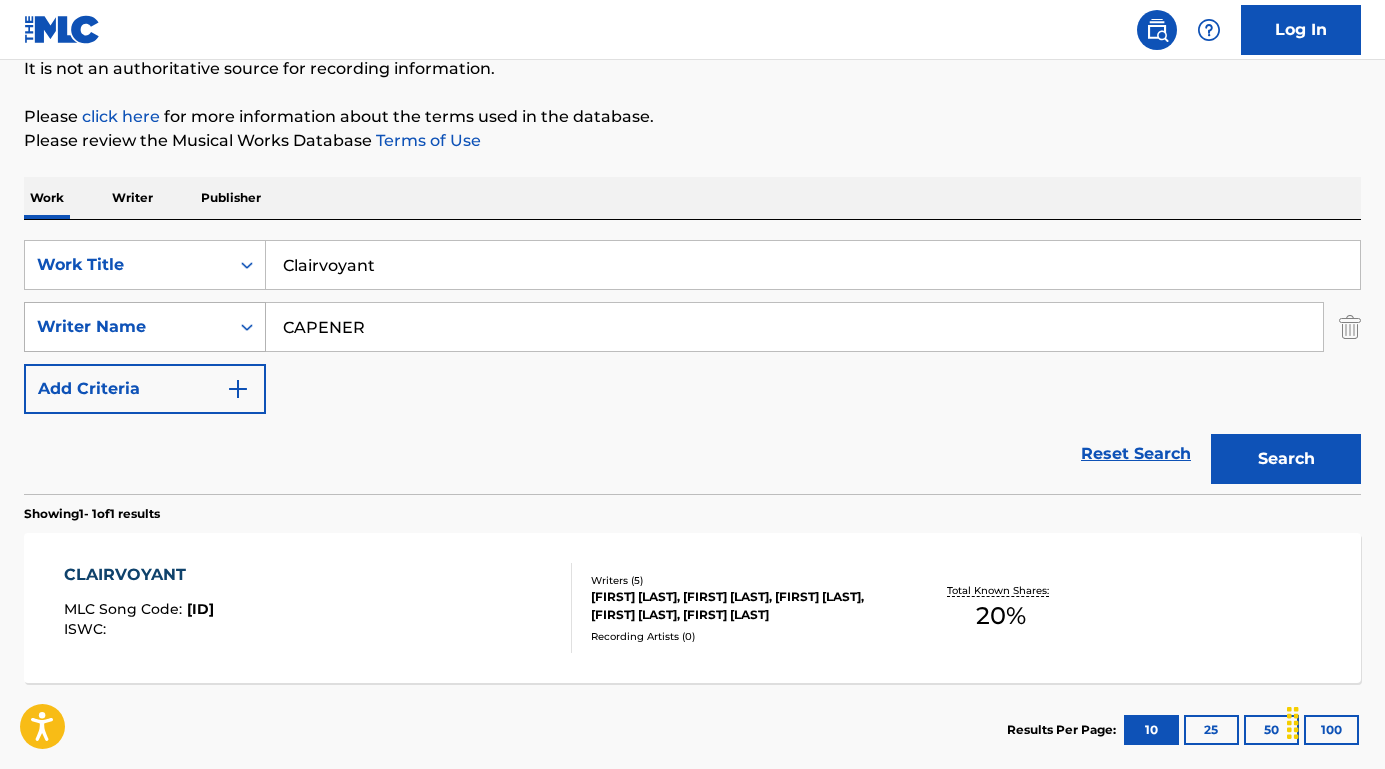 drag, startPoint x: 383, startPoint y: 335, endPoint x: 220, endPoint y: 315, distance: 164.22241 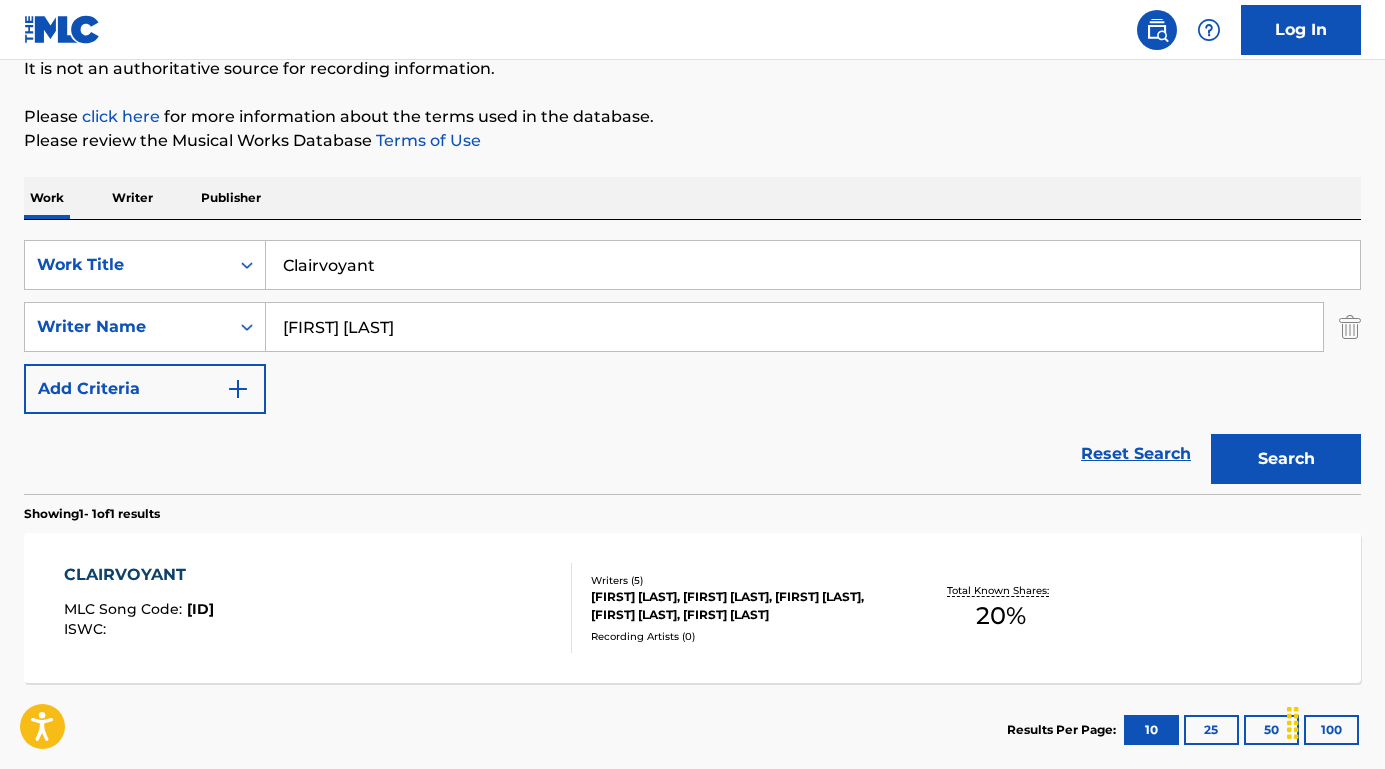 type on "Bram Koopmans" 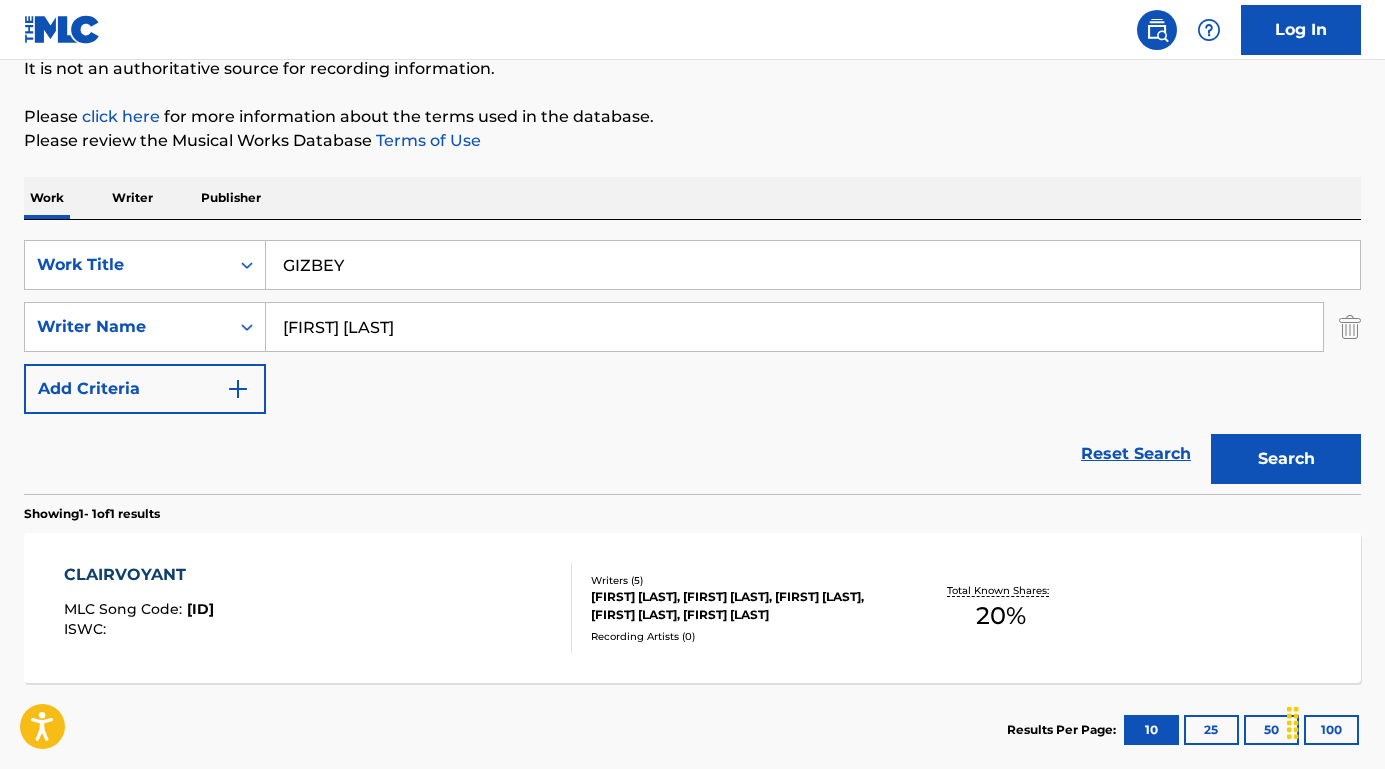 type on "GIZBEY" 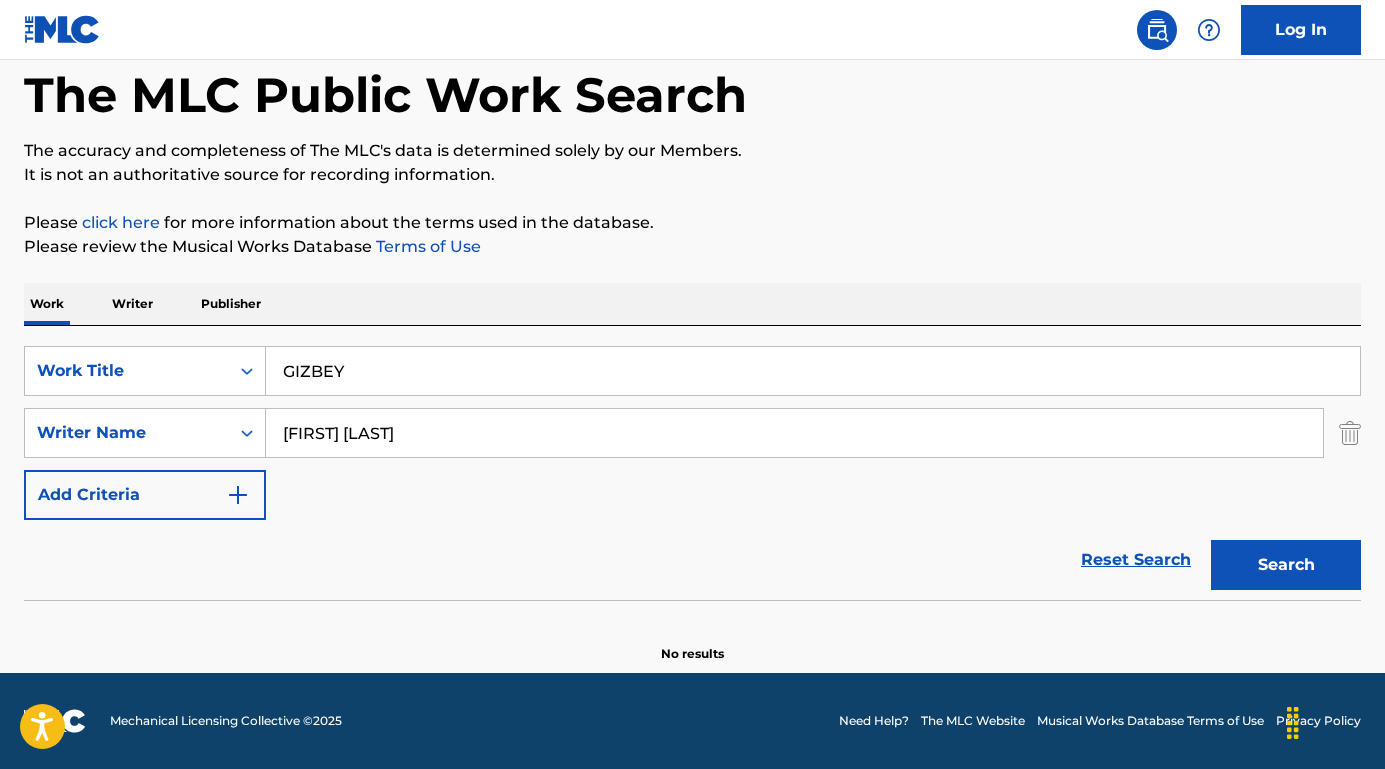 scroll, scrollTop: 99, scrollLeft: 0, axis: vertical 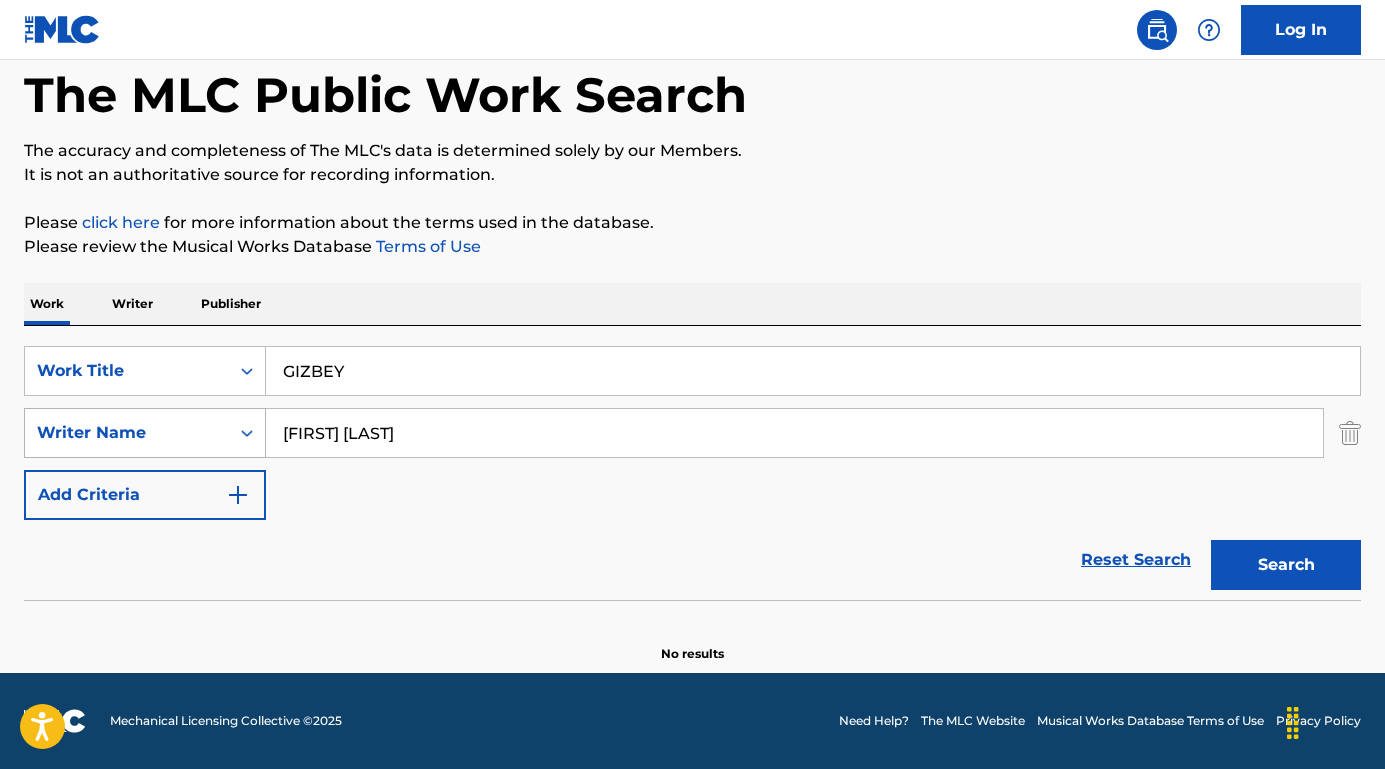 drag, startPoint x: 438, startPoint y: 435, endPoint x: 242, endPoint y: 423, distance: 196.367 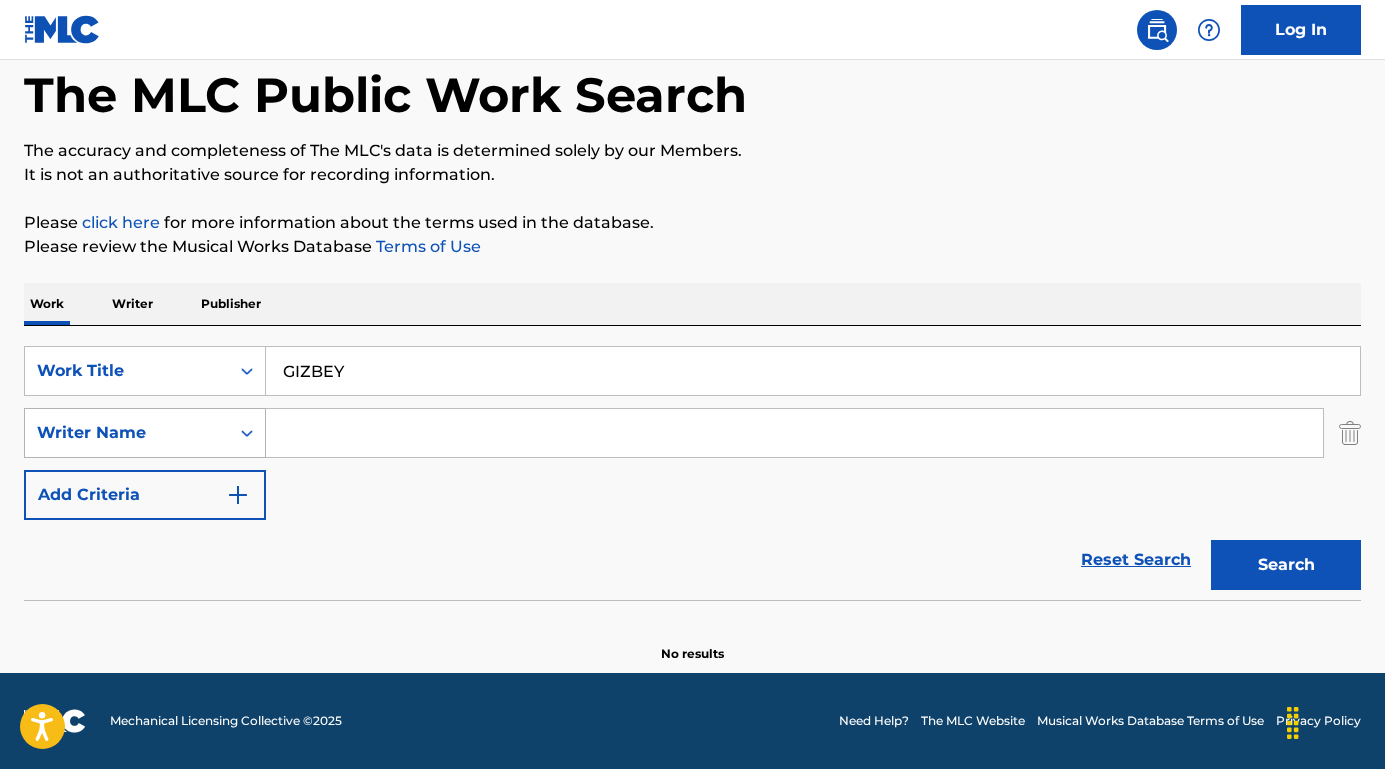 type 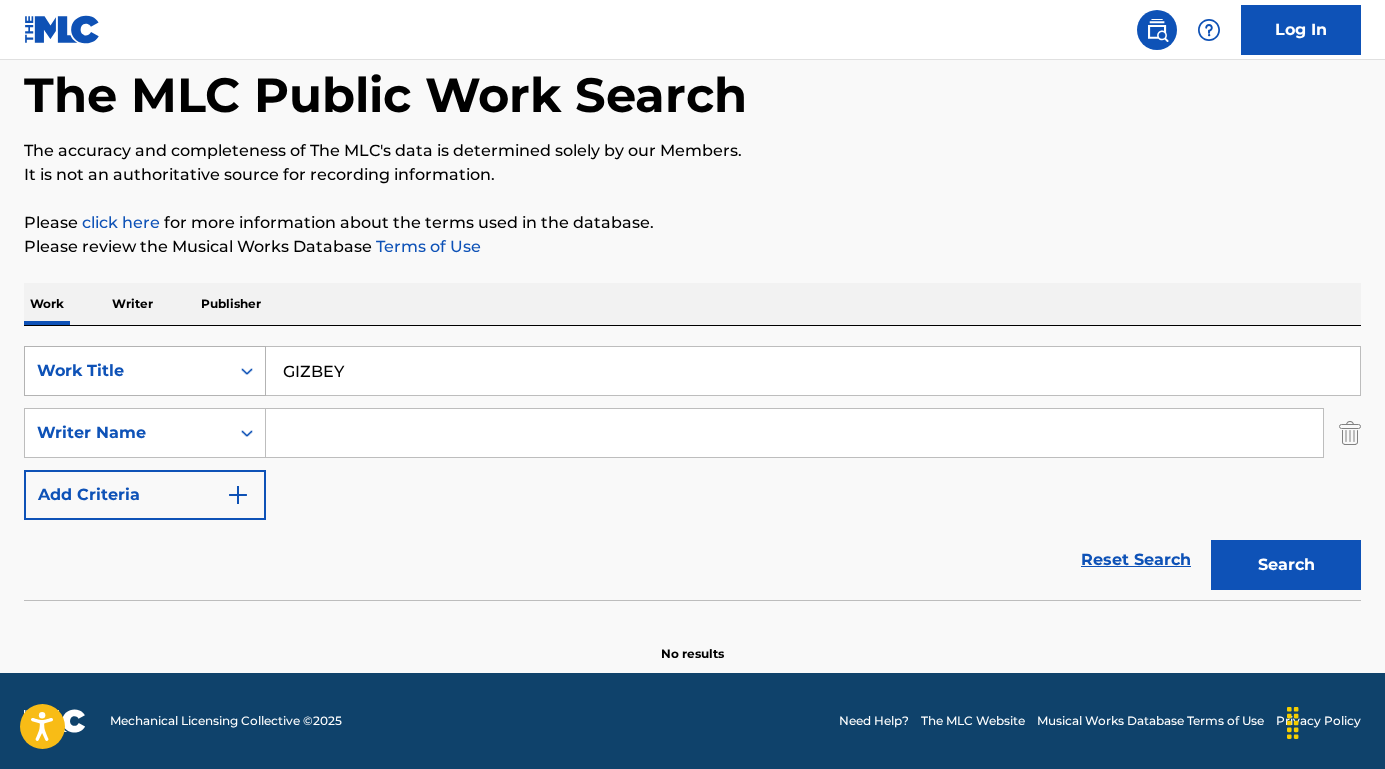 drag, startPoint x: 367, startPoint y: 370, endPoint x: 242, endPoint y: 360, distance: 125.39936 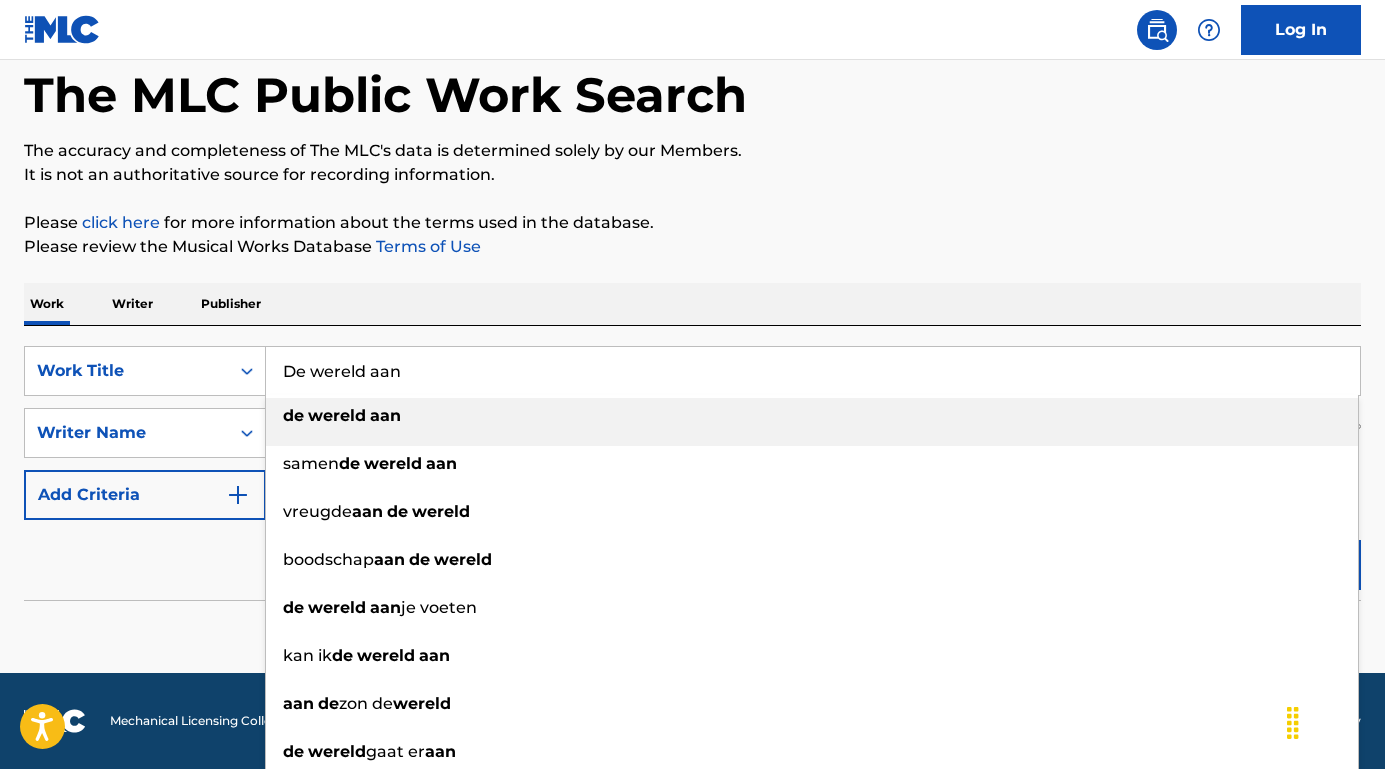 type on "de wereld aan" 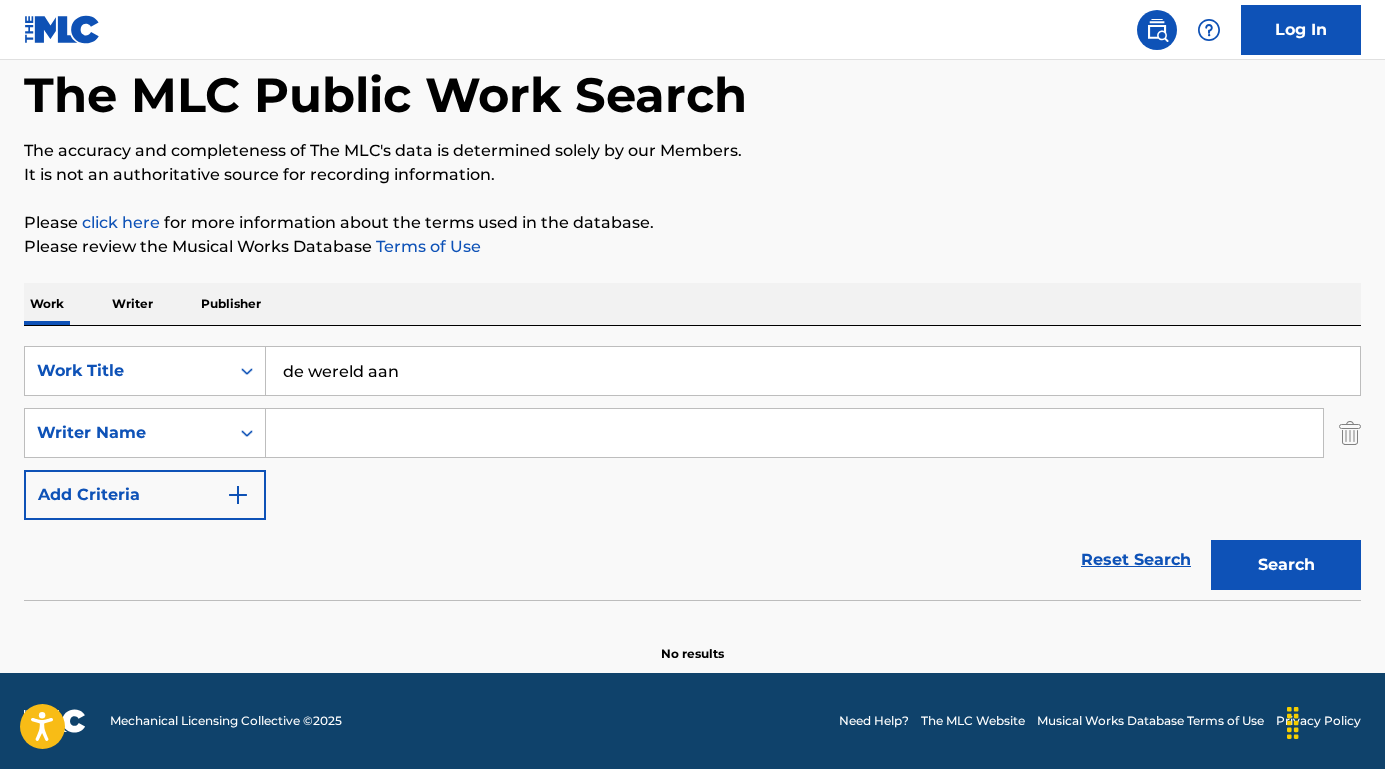 click on "Search" at bounding box center [1286, 565] 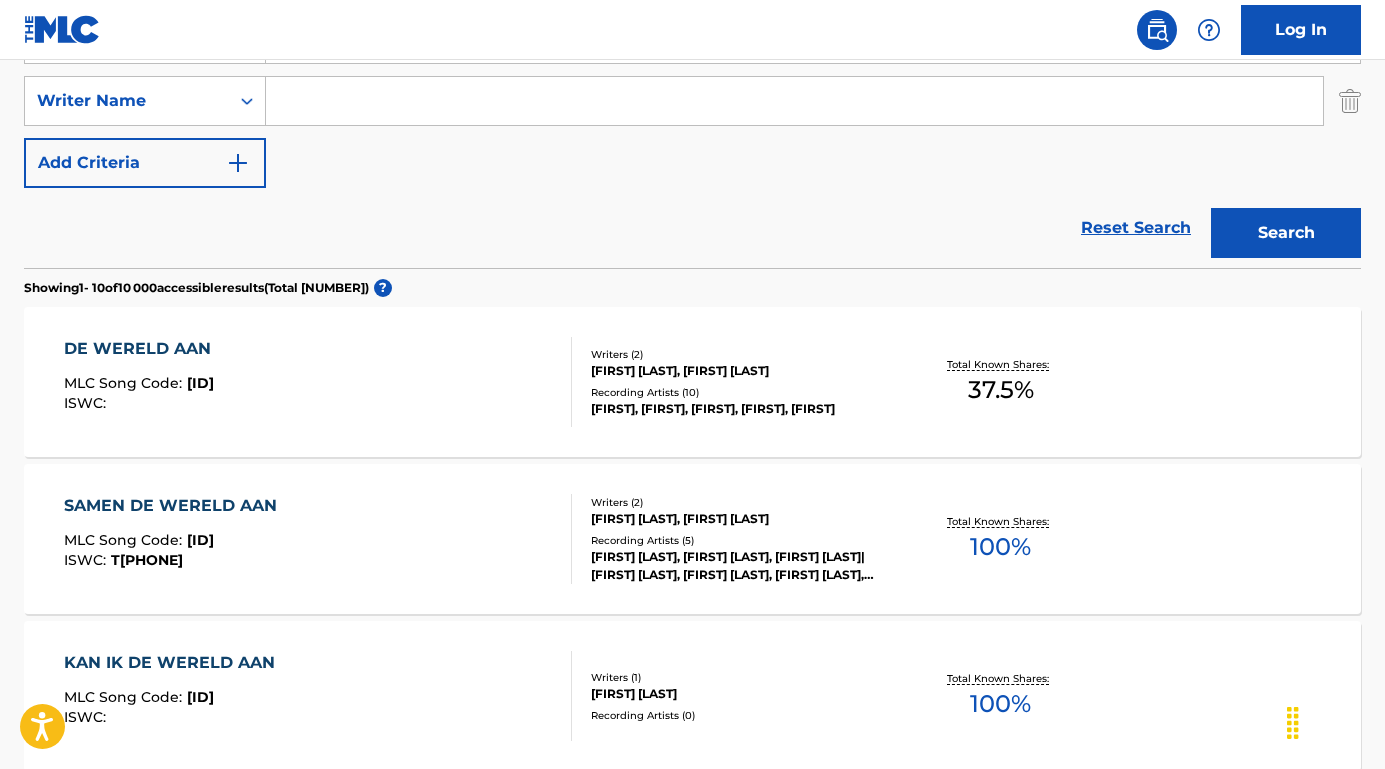 scroll, scrollTop: 107, scrollLeft: 0, axis: vertical 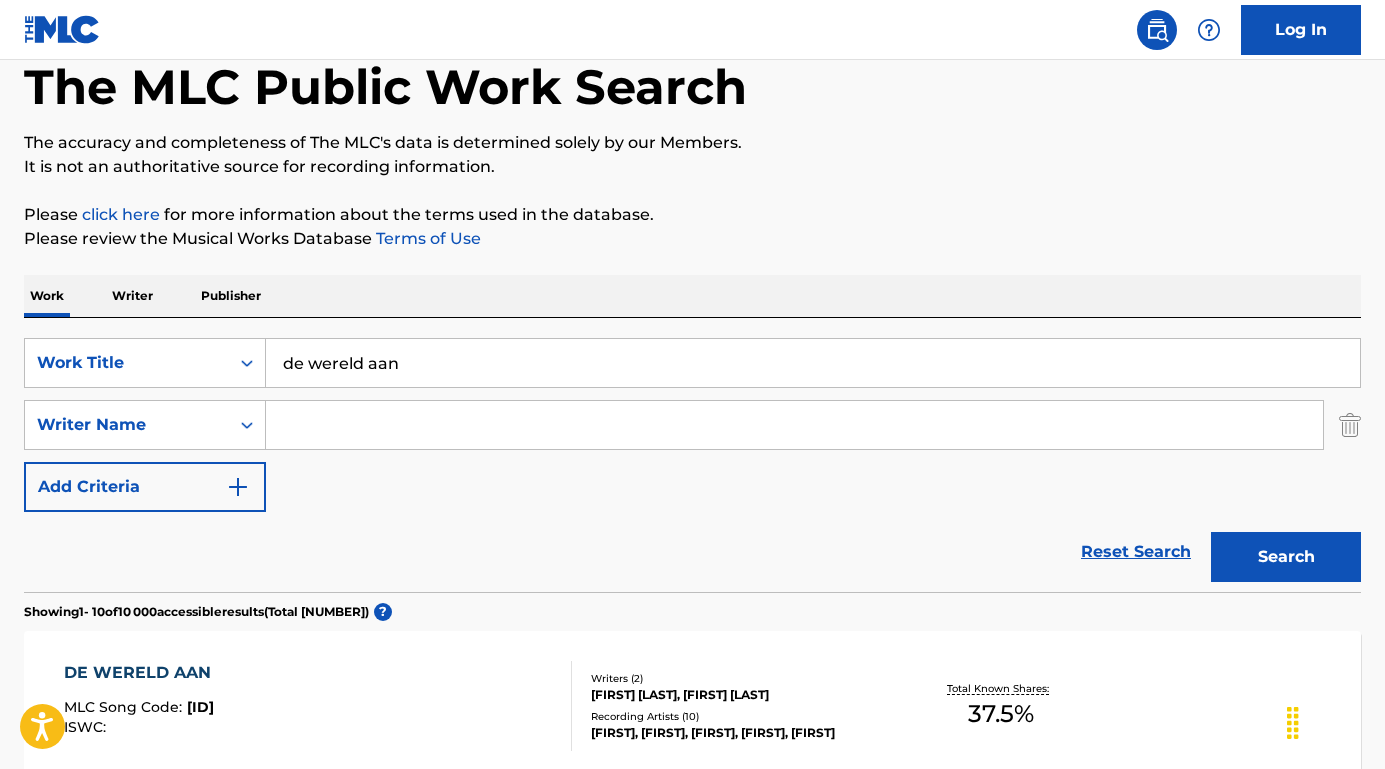 click at bounding box center [794, 425] 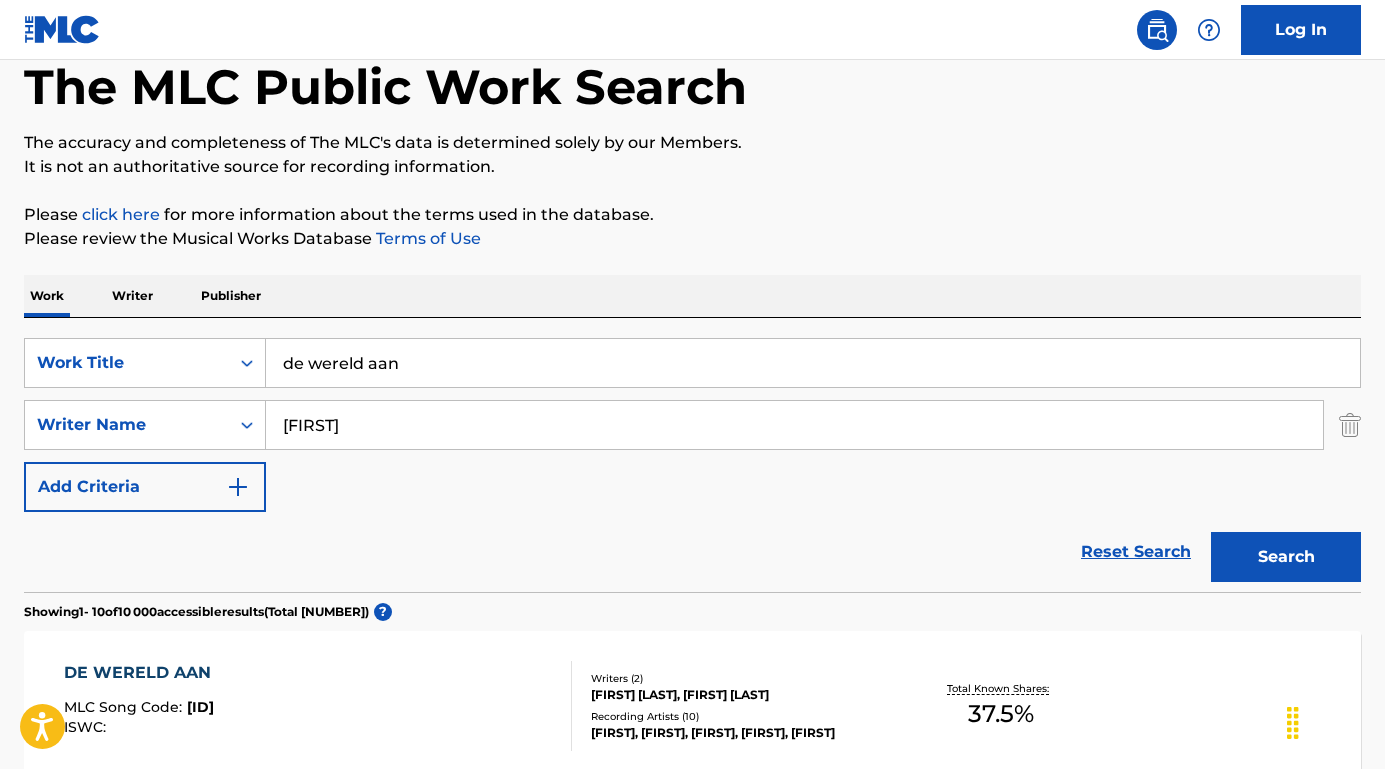 type on "BRAM" 